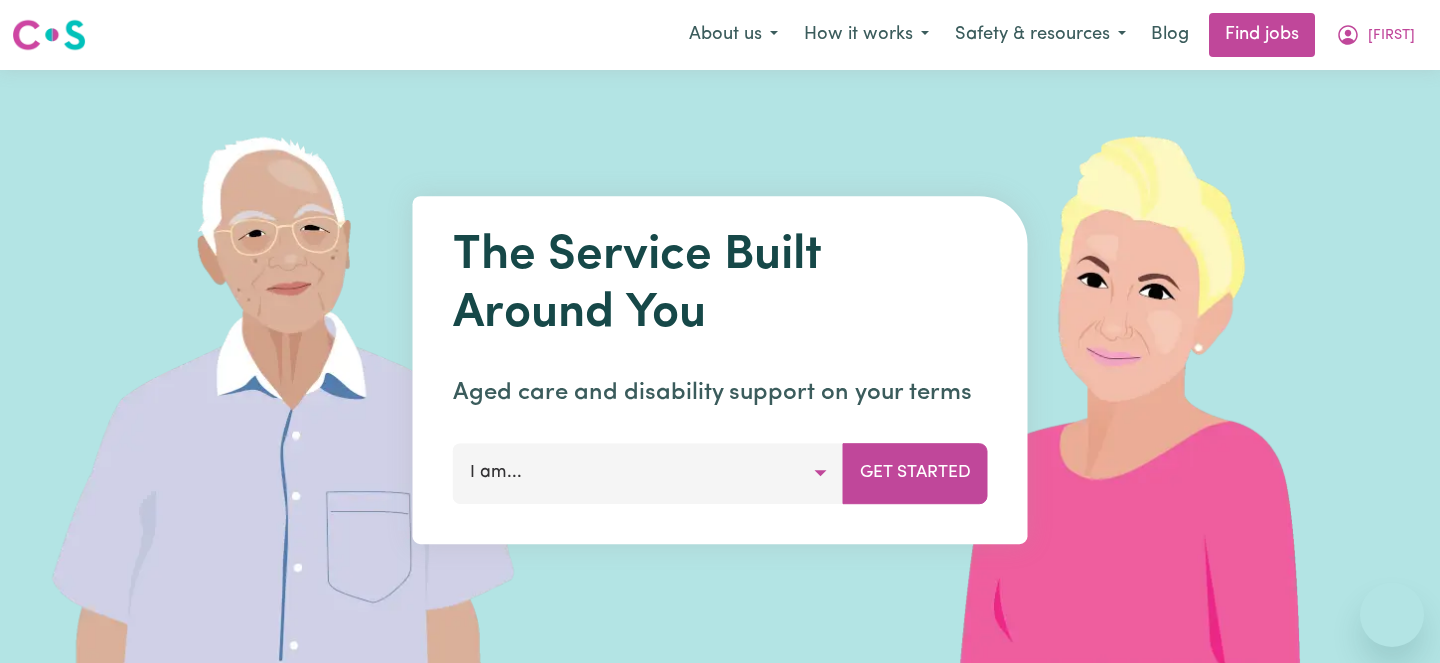 scroll, scrollTop: 0, scrollLeft: 0, axis: both 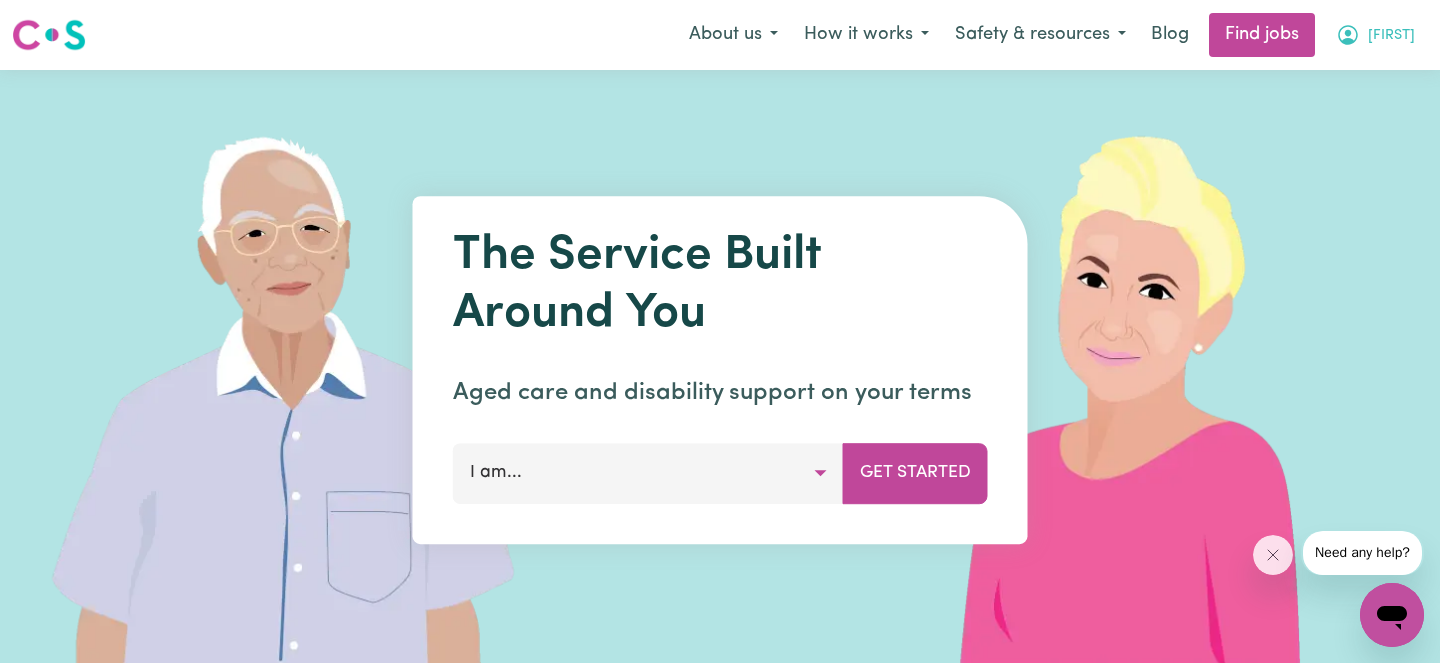 click on "[FIRST]" at bounding box center [1391, 36] 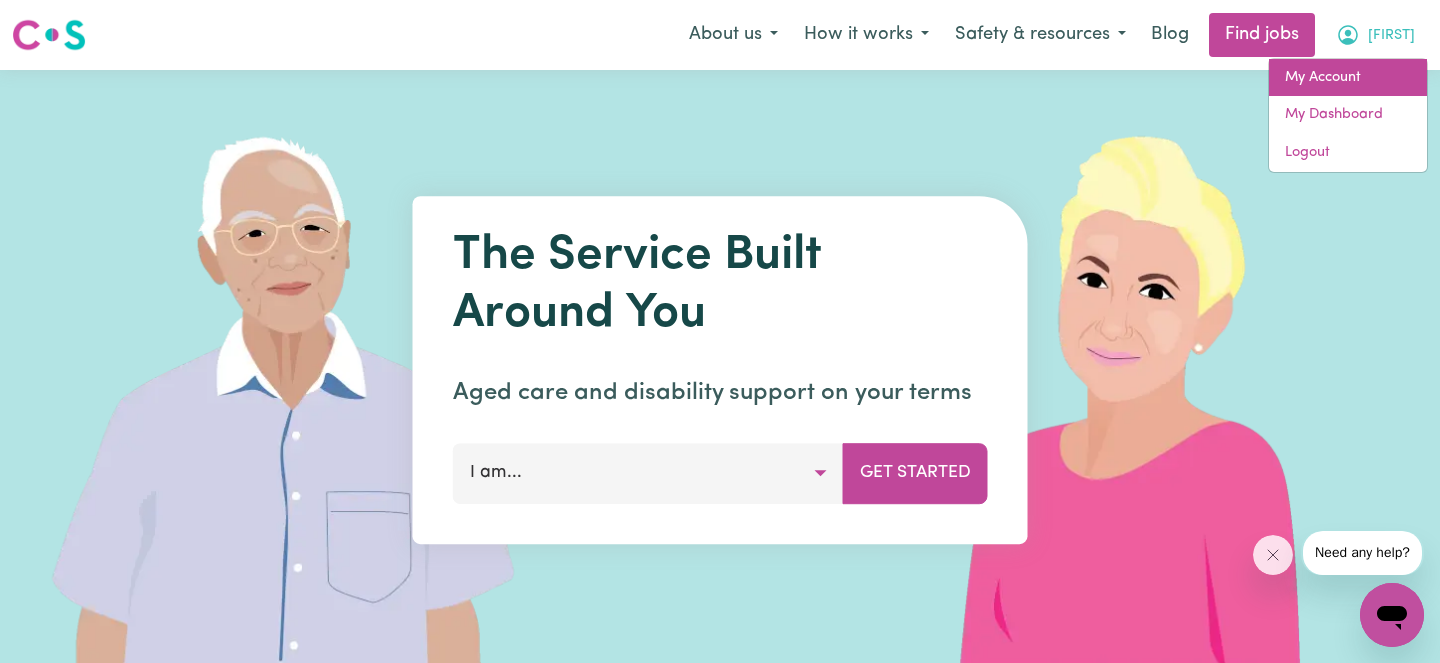 click on "My Account" at bounding box center [1348, 78] 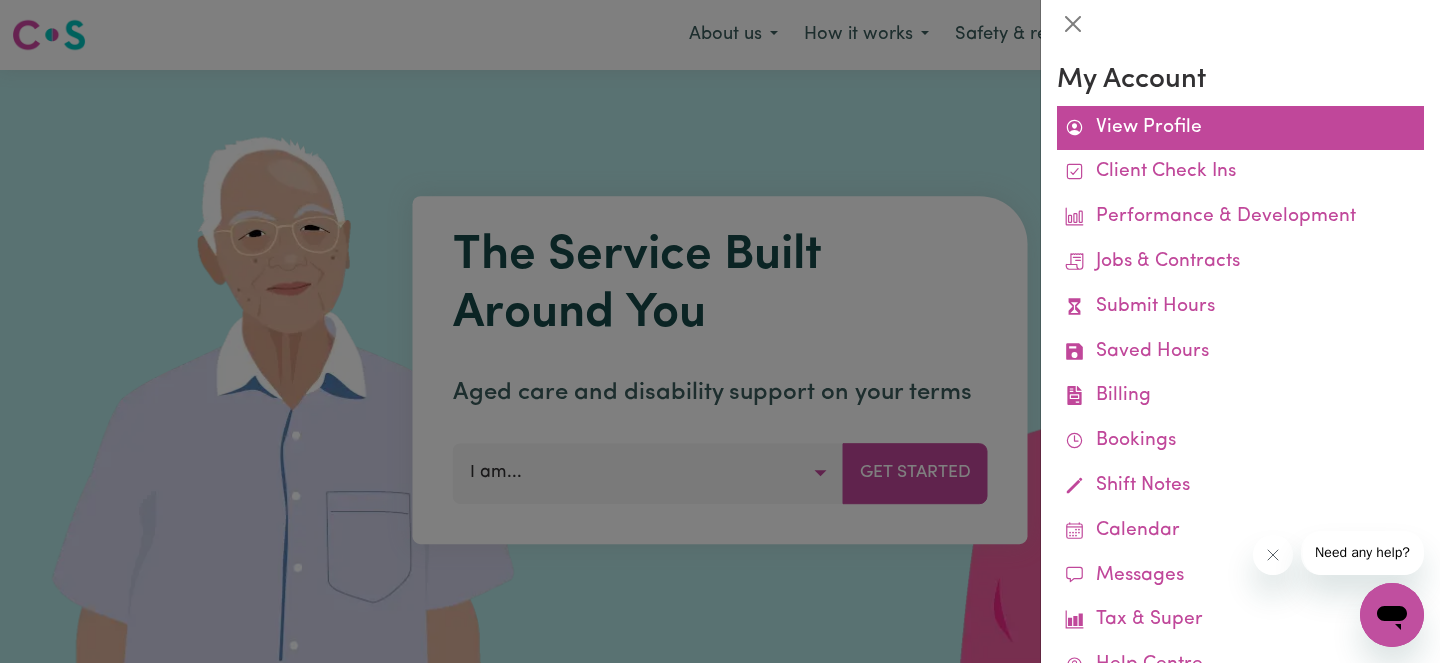 click on "View Profile" at bounding box center [1240, 128] 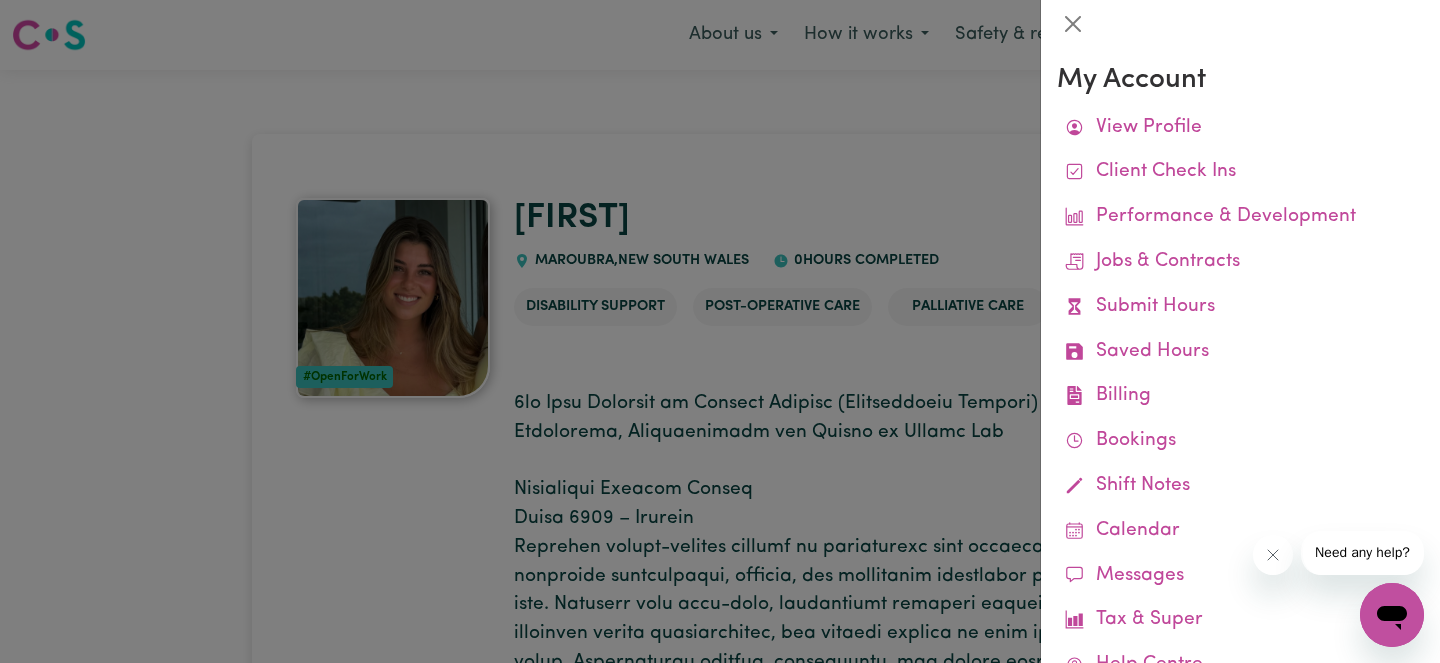 click at bounding box center (720, 331) 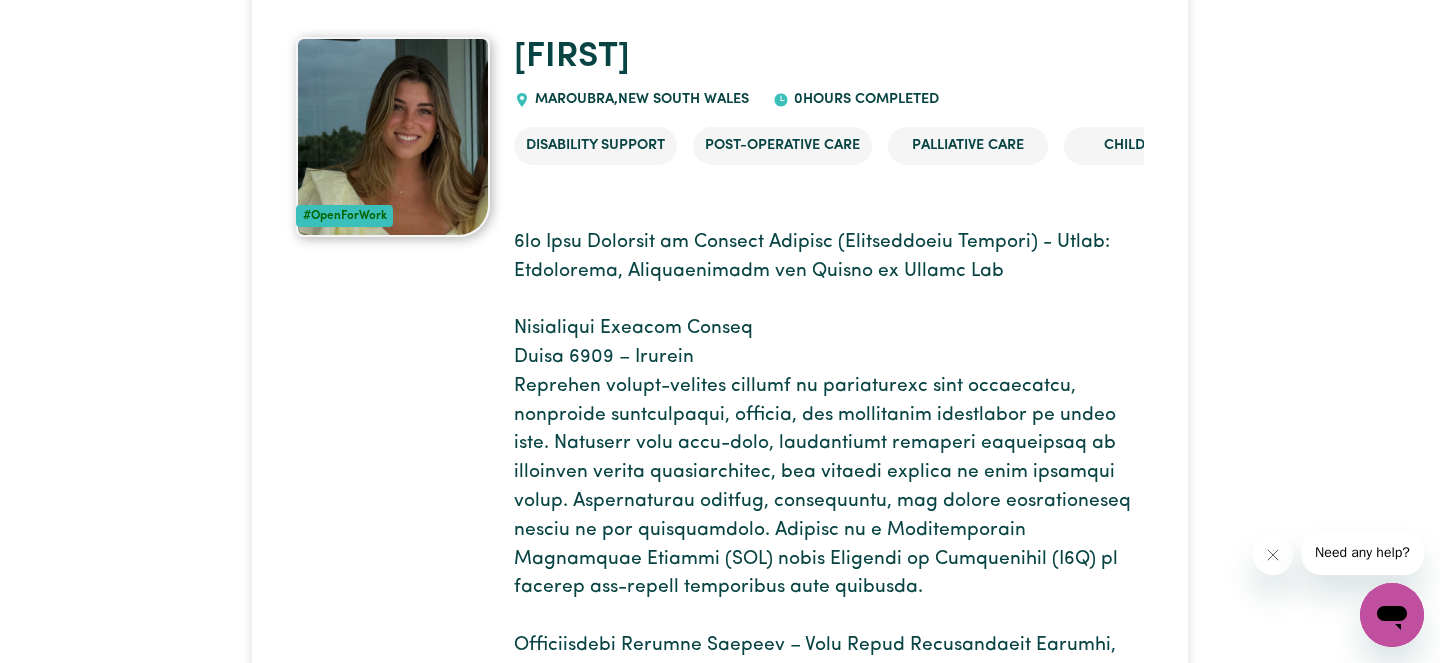 scroll, scrollTop: 0, scrollLeft: 0, axis: both 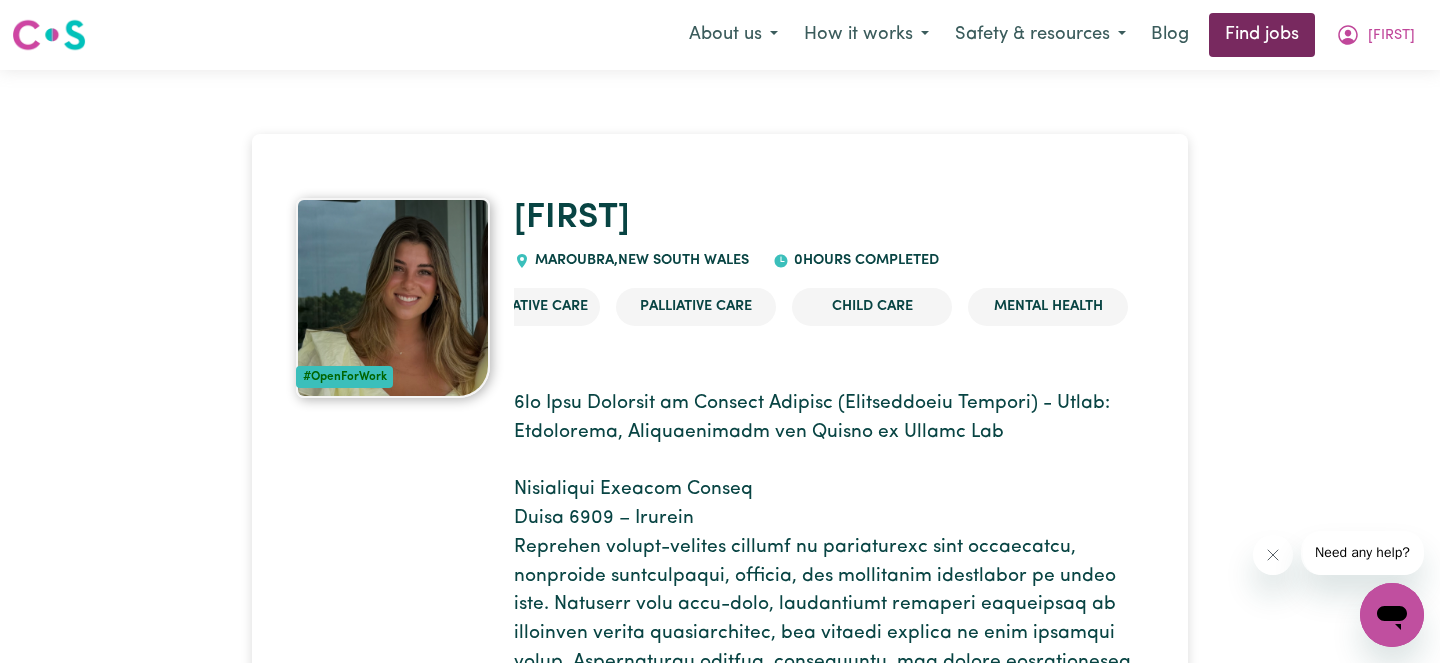 click on "Find jobs" at bounding box center [1262, 35] 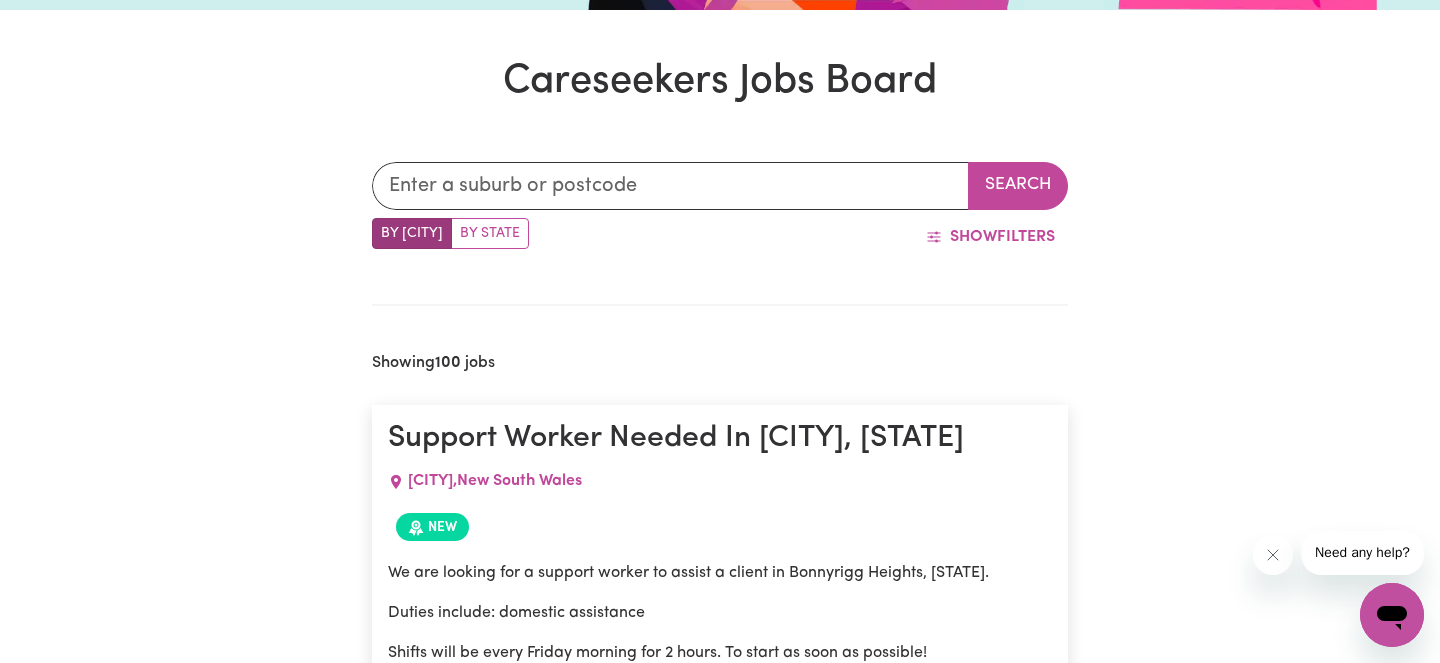 scroll, scrollTop: 526, scrollLeft: 0, axis: vertical 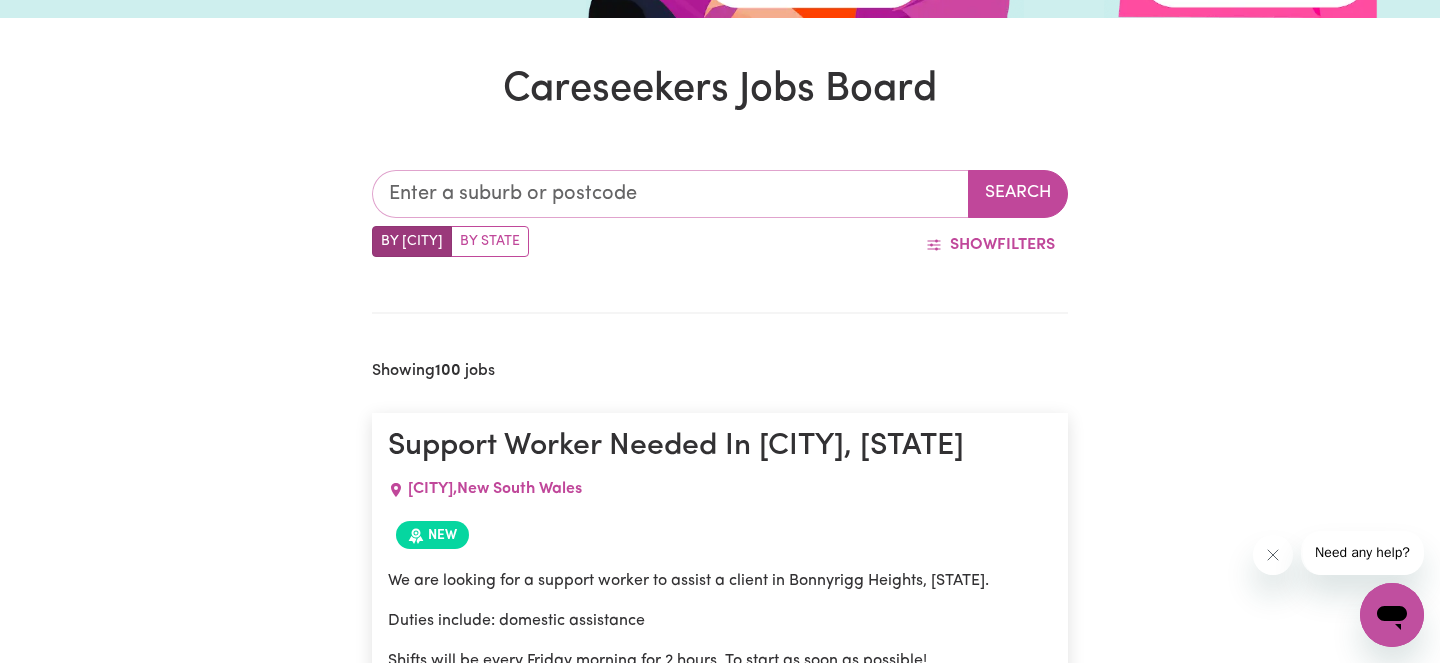 click at bounding box center [670, 194] 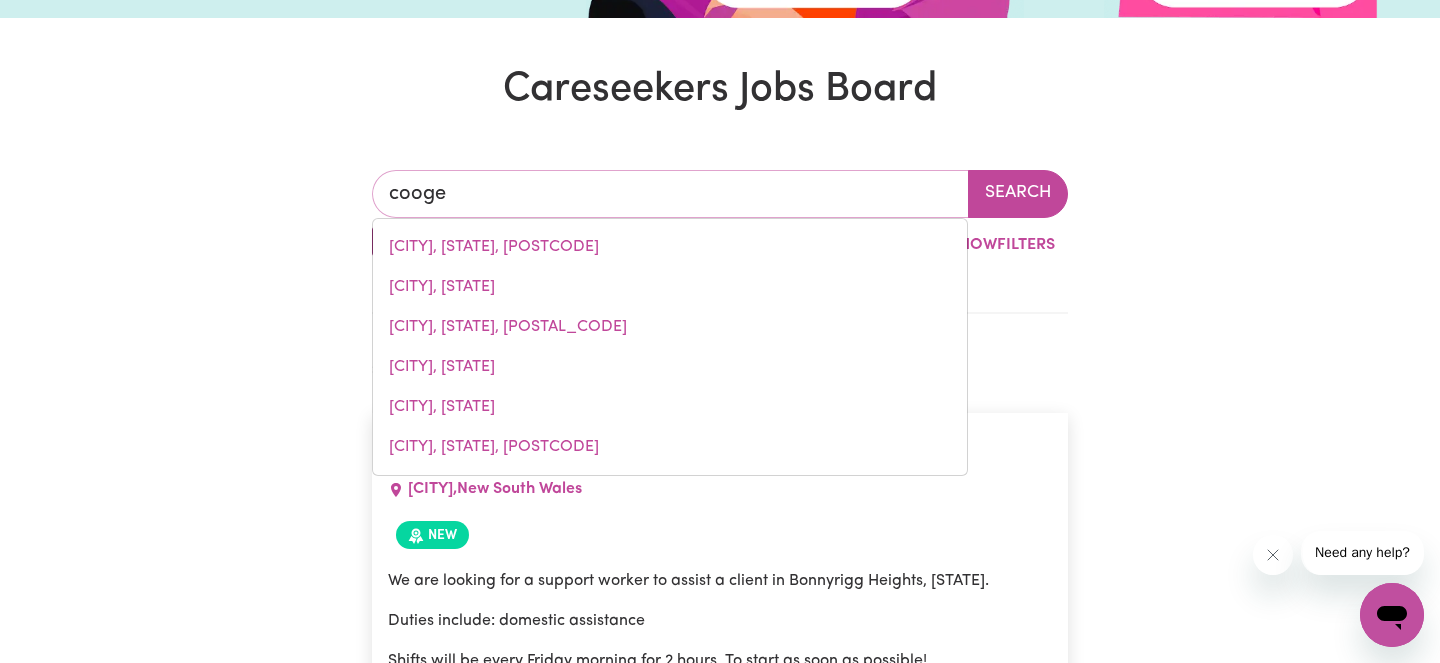 type on "coogee" 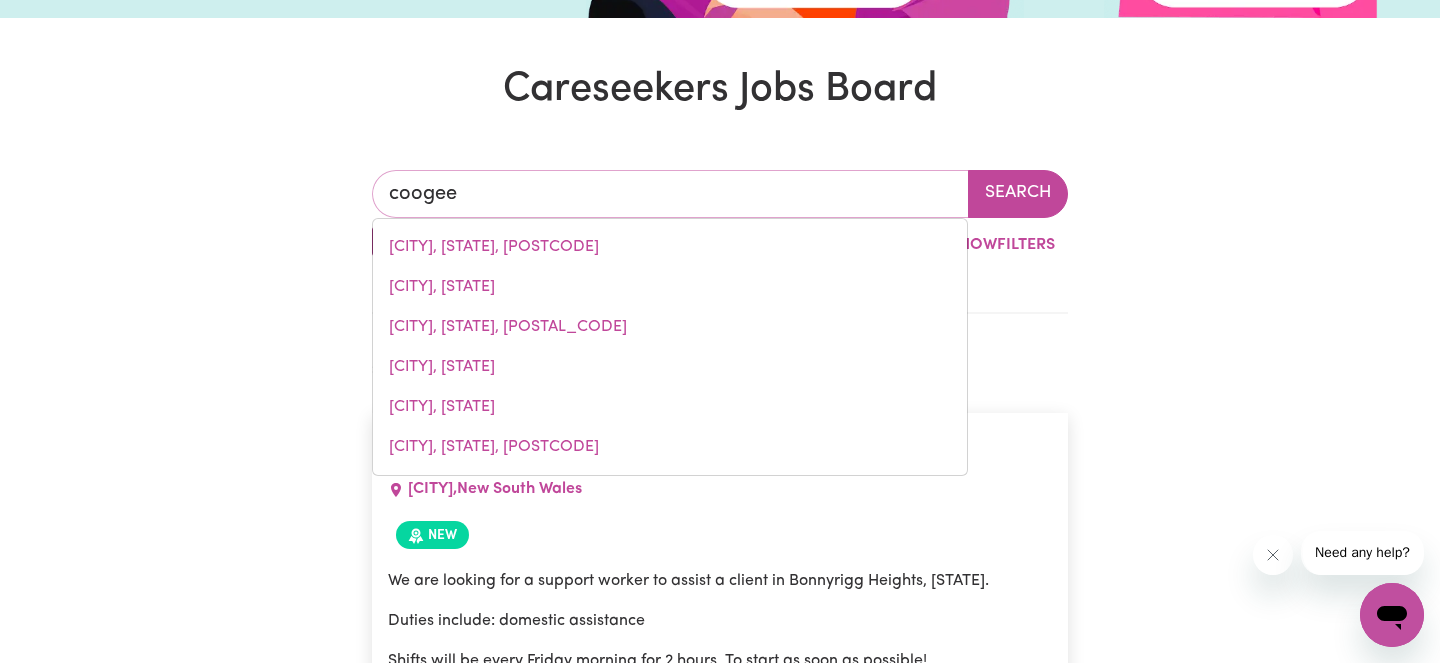 type on "[CITY], [STATE]" 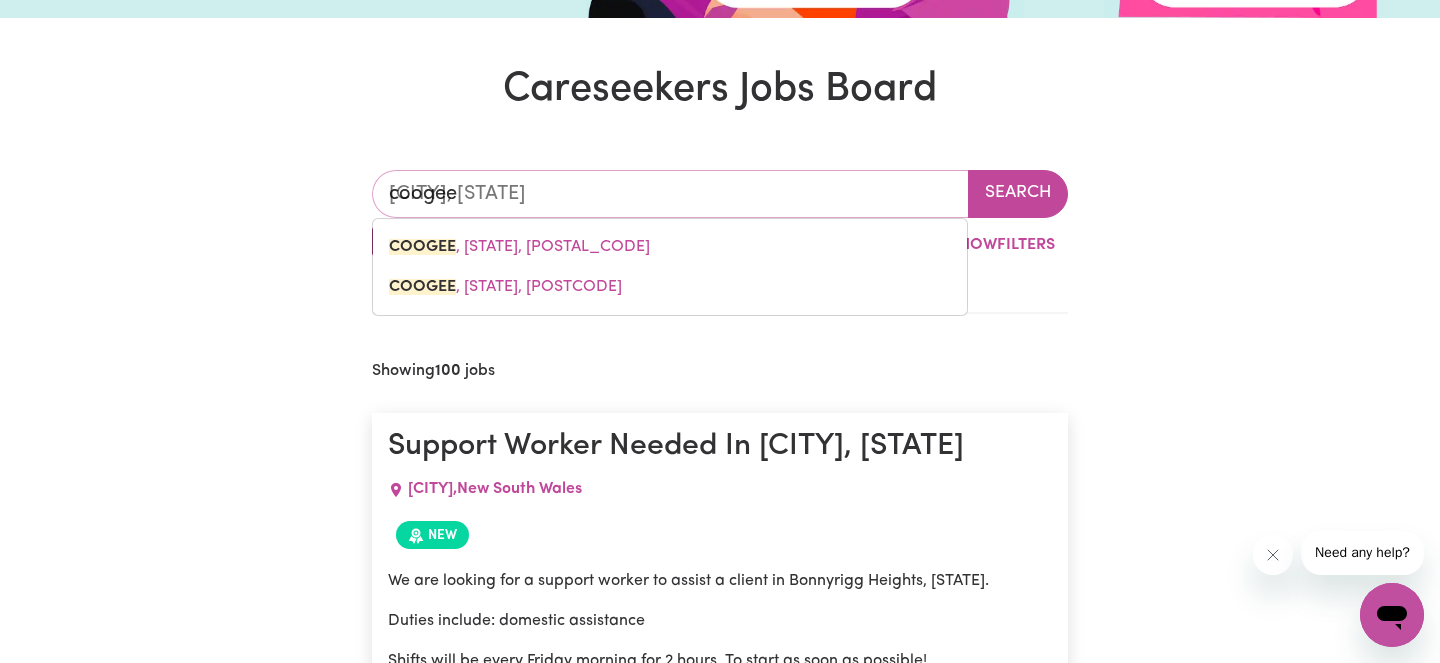 click on "coogee" at bounding box center (670, 194) 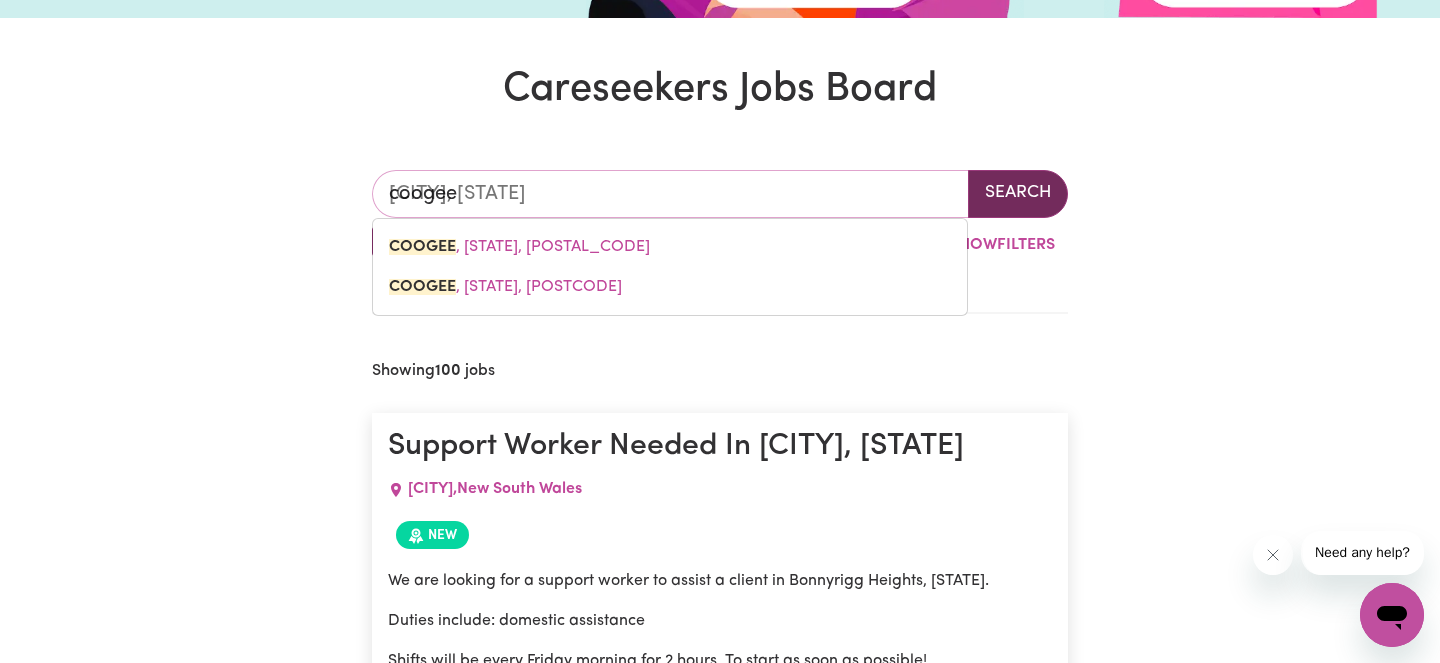 type on "coogee" 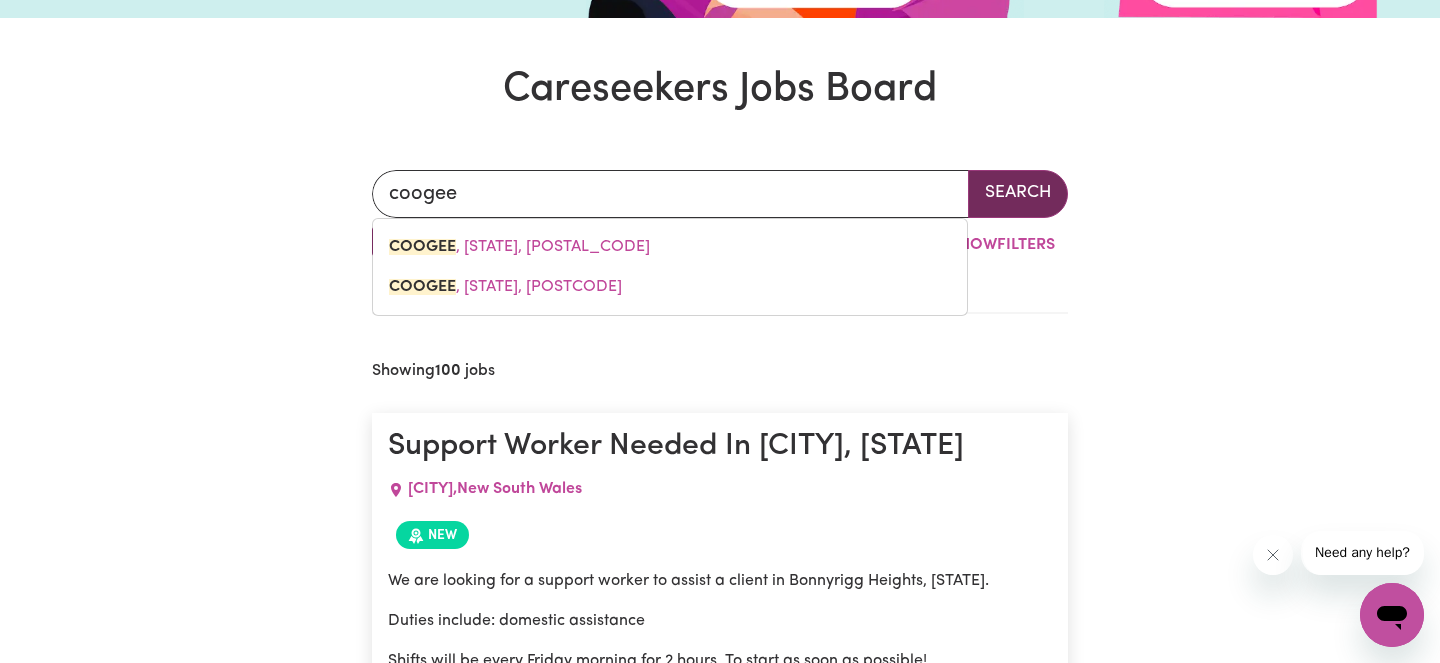 click on "Search" at bounding box center (1018, 194) 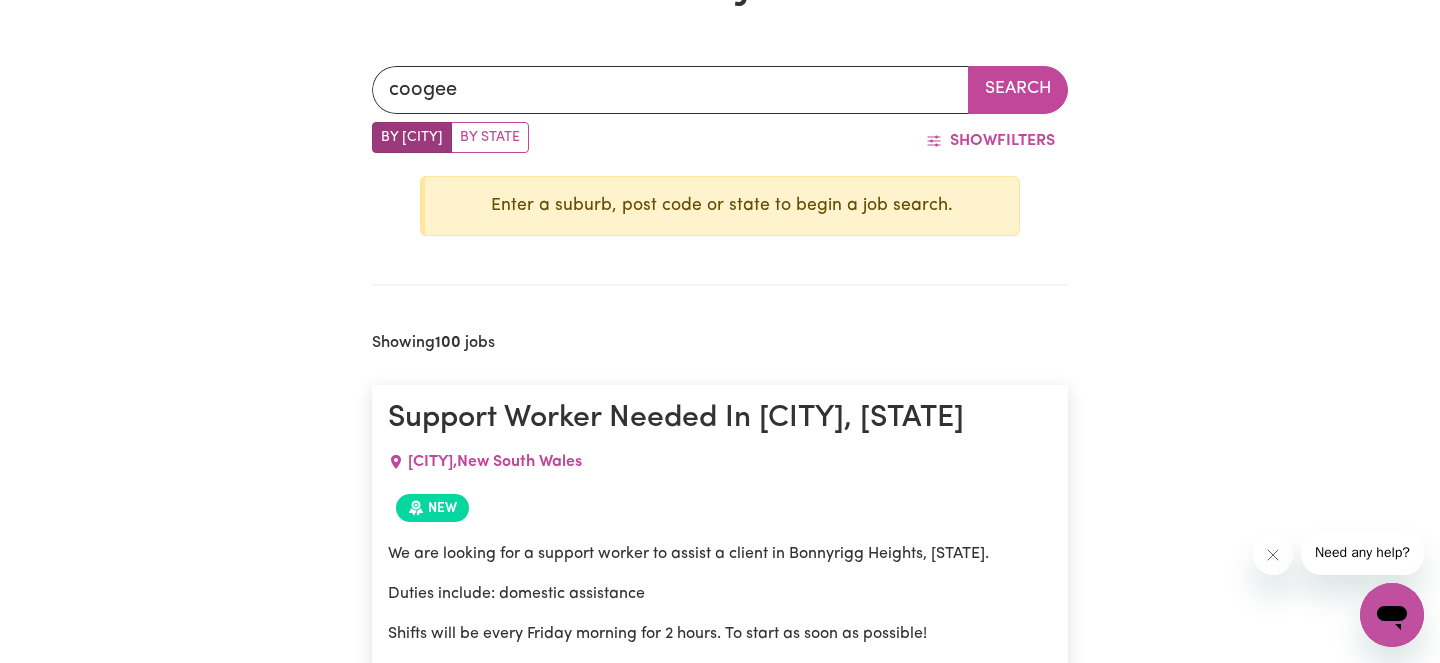 scroll, scrollTop: 638, scrollLeft: 0, axis: vertical 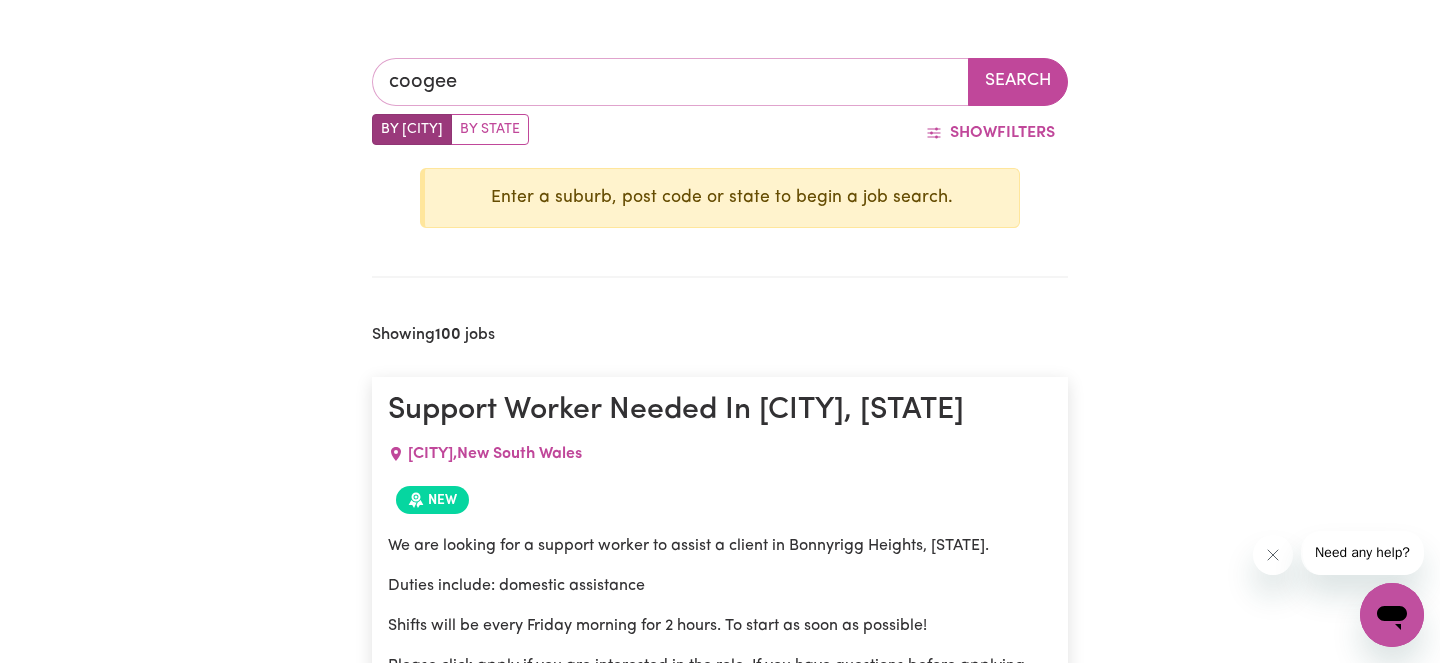 type on "[CITY], [STATE]" 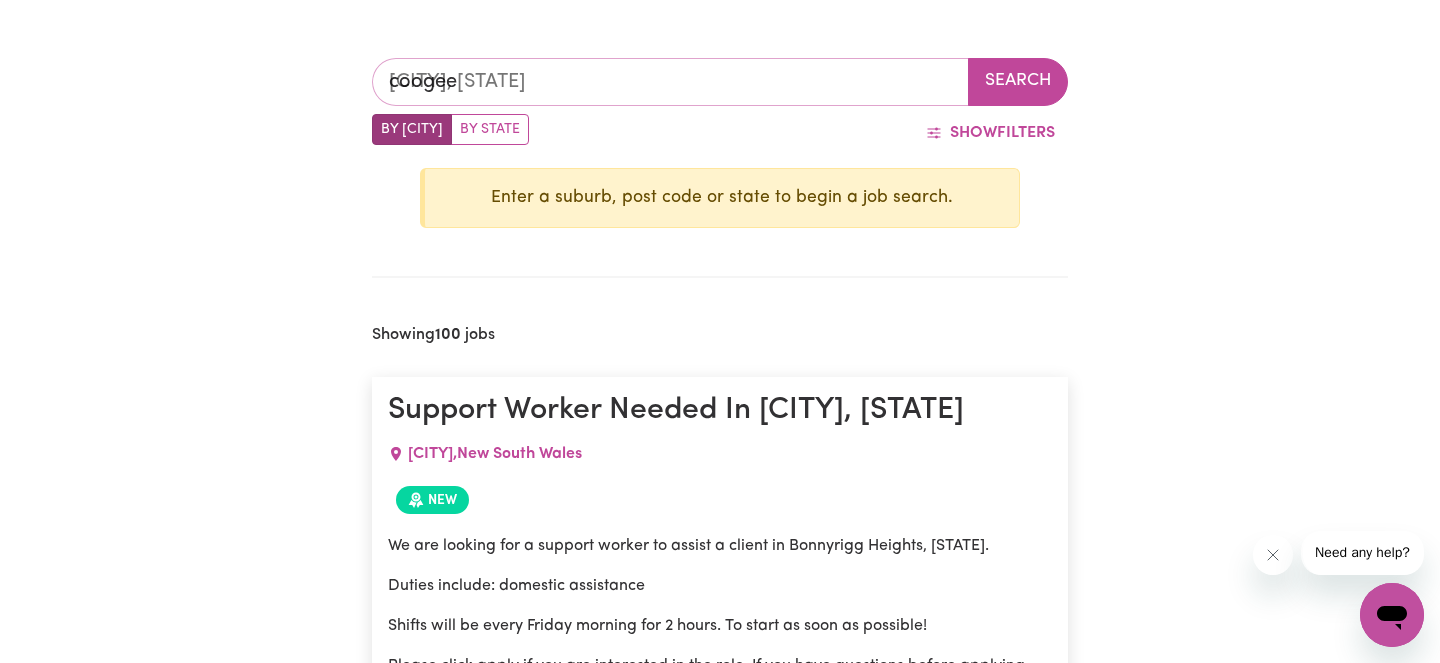 click on "coogee" at bounding box center [670, 82] 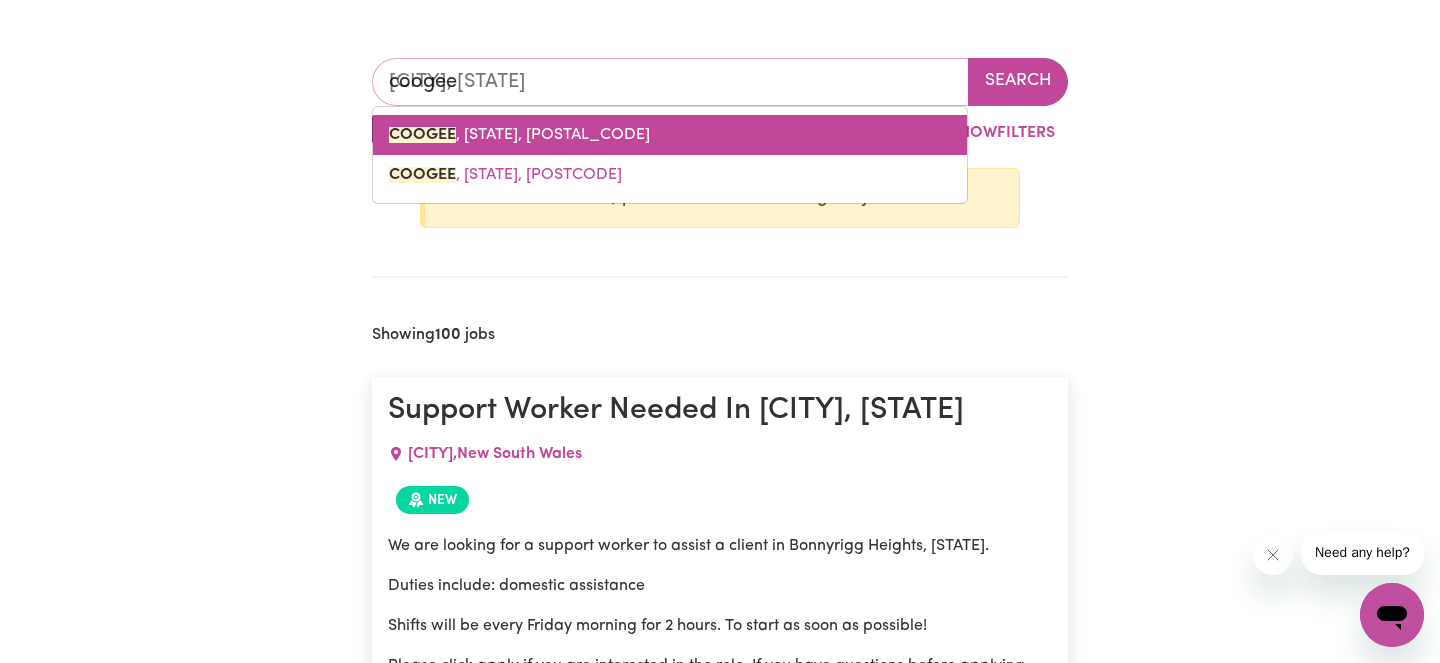 click on "[CITY] , [STATE], [POSTCODE]" at bounding box center [670, 135] 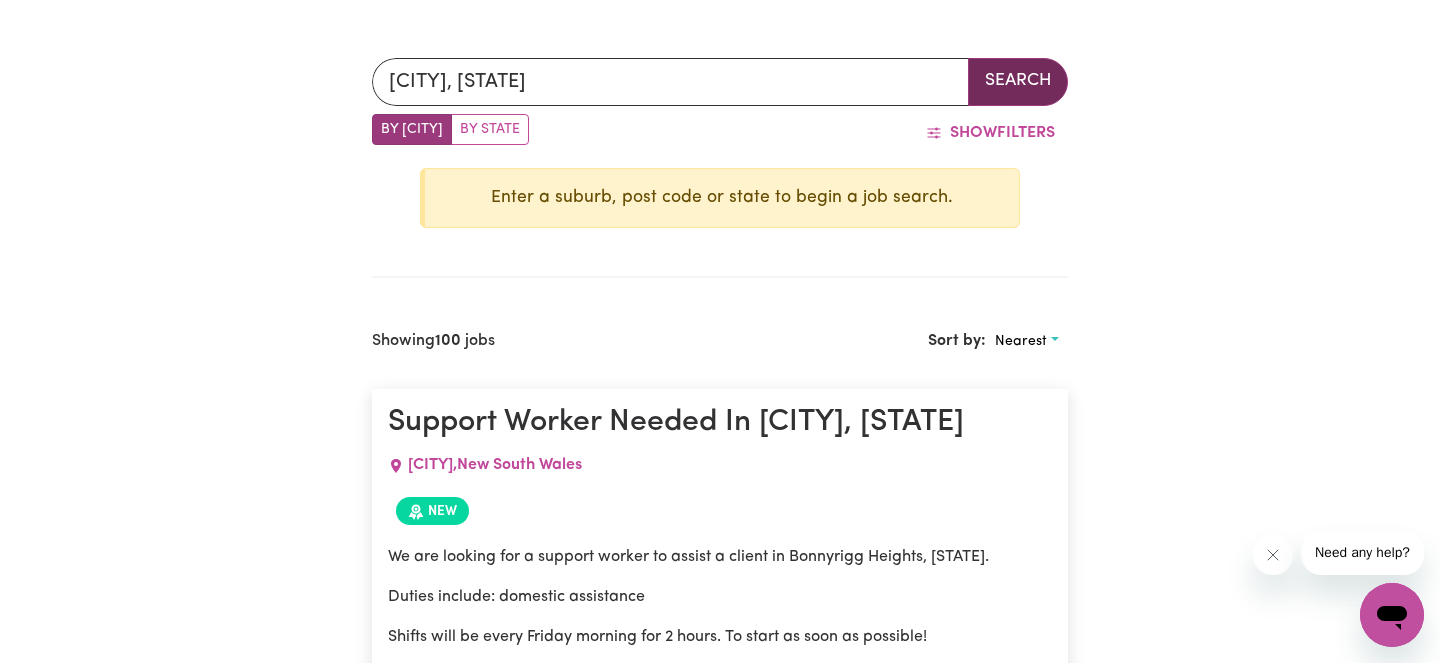 click on "Search" at bounding box center (1018, 82) 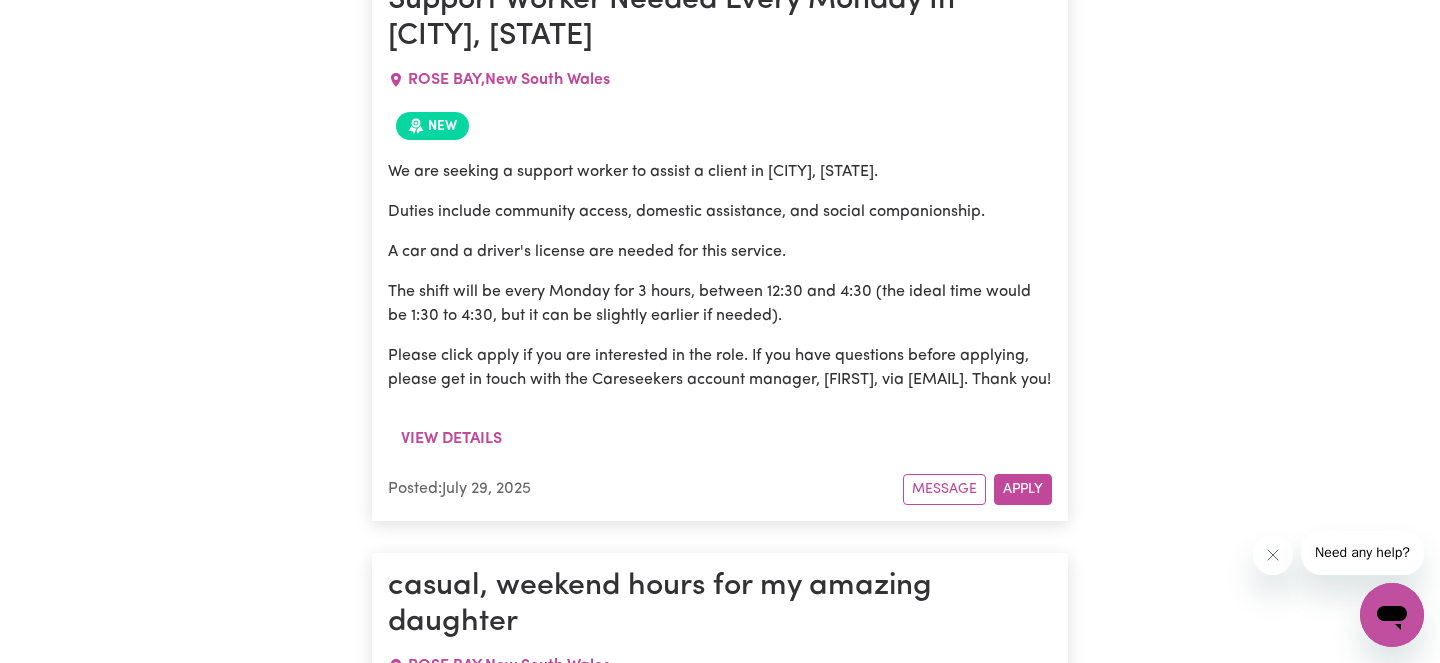 scroll, scrollTop: 6982, scrollLeft: 0, axis: vertical 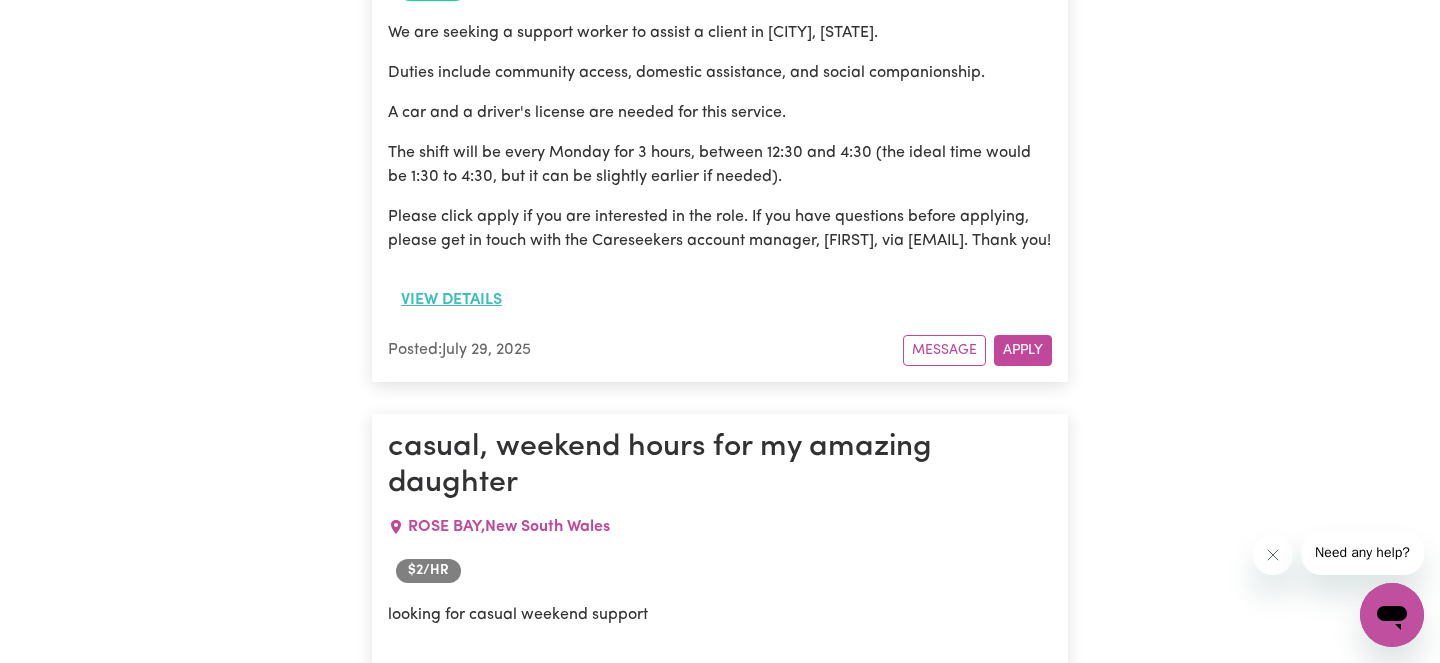 click on "View details" at bounding box center [451, 300] 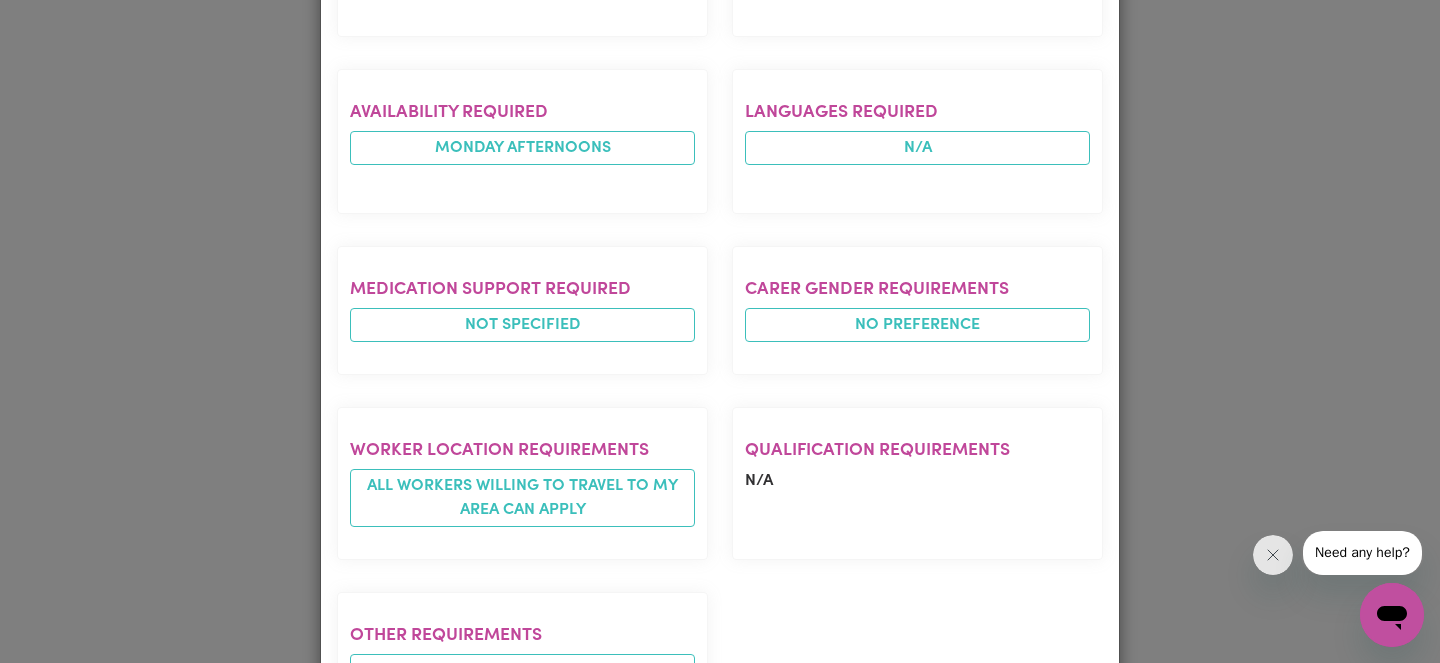 scroll, scrollTop: 1289, scrollLeft: 0, axis: vertical 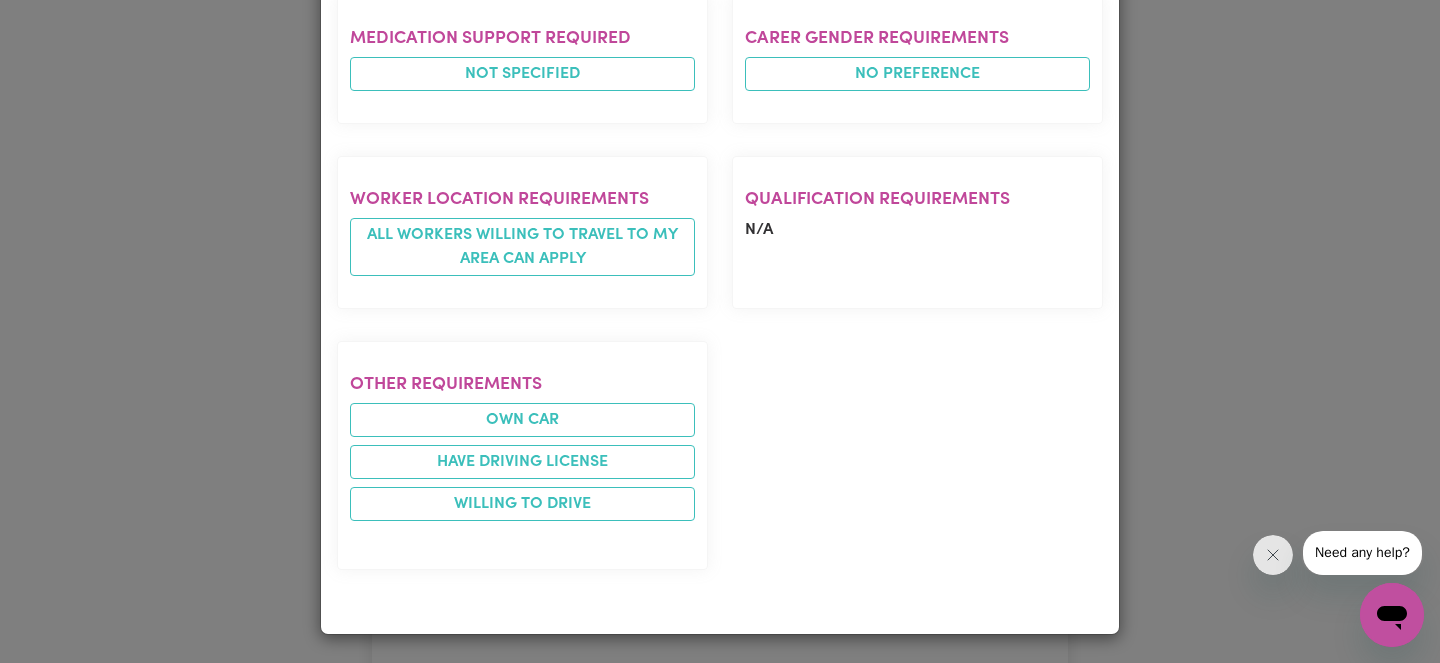 click on "Job Details Support Worker Needed Every Monday In [CITY], [STATE] [CITY] ,  [STATE] Posted by:  Client Job description We are seeking a support worker to assist a client in [CITY], [STATE]. Duties include community access, domestic assistance, and social companionship. A car and a driver's license are needed for this service. The shift will be every Monday for 3 hours, between 12:30 and 4:30 (the ideal time would be 1:30 to 4:30, but it can be slightly earlier if needed). Please click apply if you are interested in the role. If you have questions before applying, please get in touch with the Careseekers account manager, [FIRST] [LAST], via [EMAIL]. Thank you! Experience required Disability support - Adult Tasks required Domestic assistance (light duties only) Social companionship Errands / Outings Community access Availability required monday afternoons Languages required N/A Medication Support Required Not specified Carer gender requirements No preference Worker location requirements N/A" at bounding box center (720, 331) 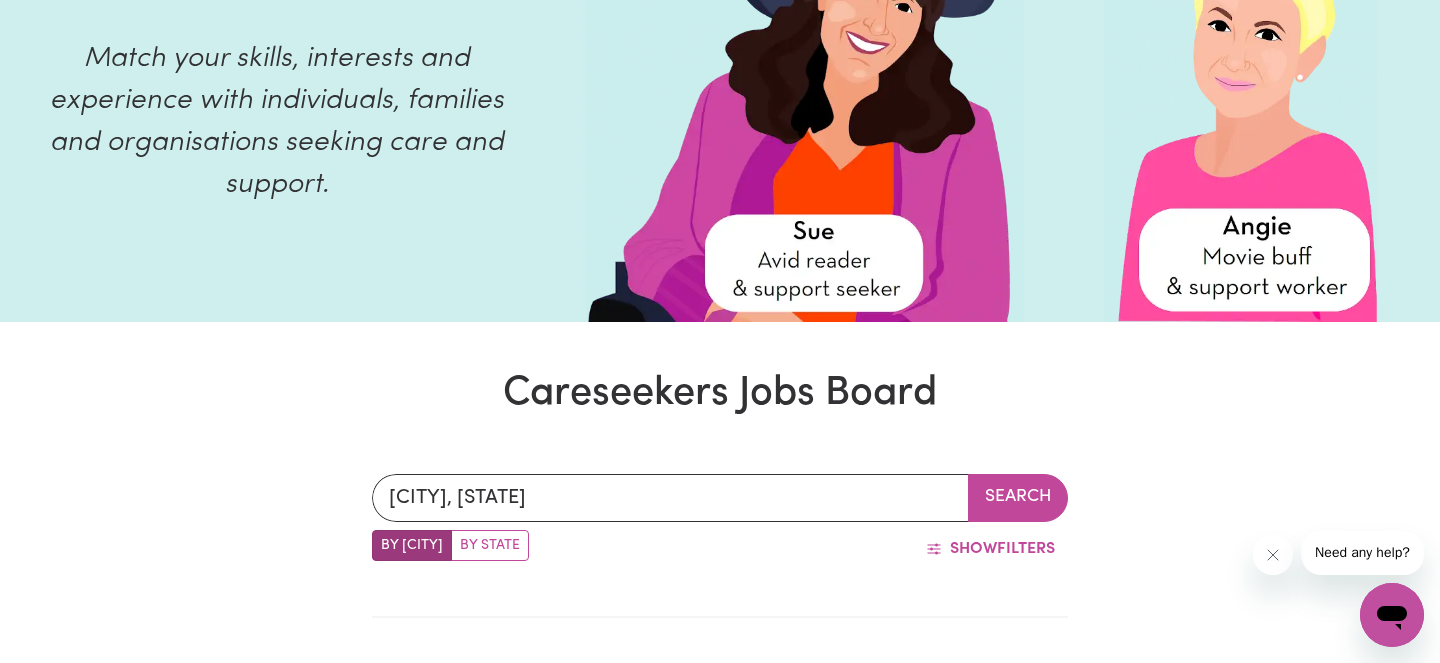 scroll, scrollTop: 0, scrollLeft: 0, axis: both 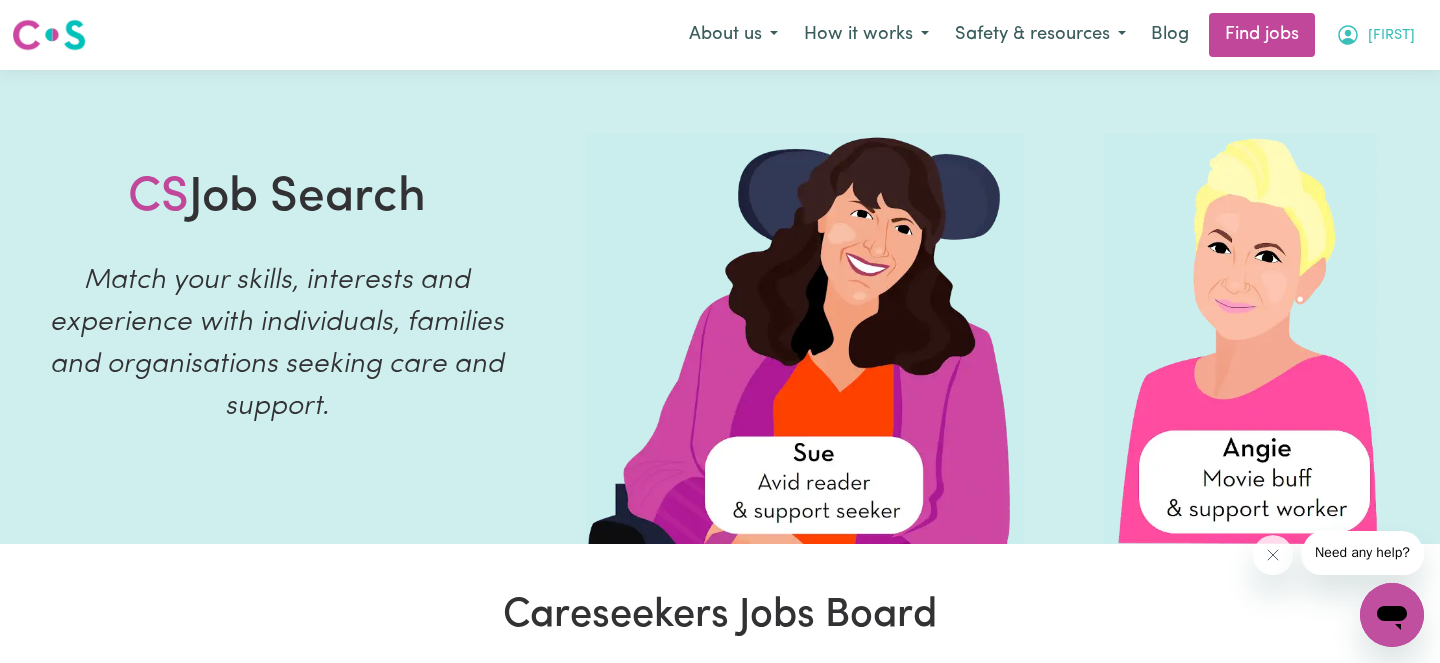 click on "[FIRST]" at bounding box center (1391, 36) 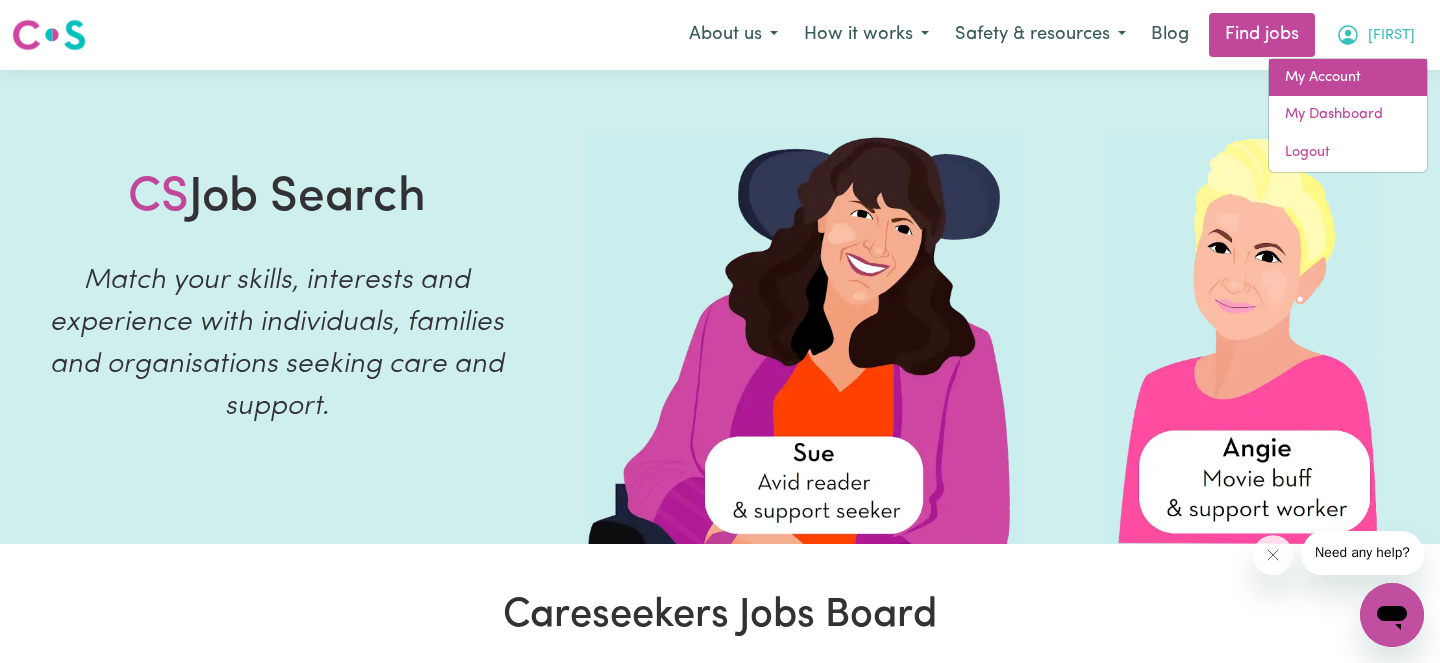 click on "My Account" at bounding box center (1348, 78) 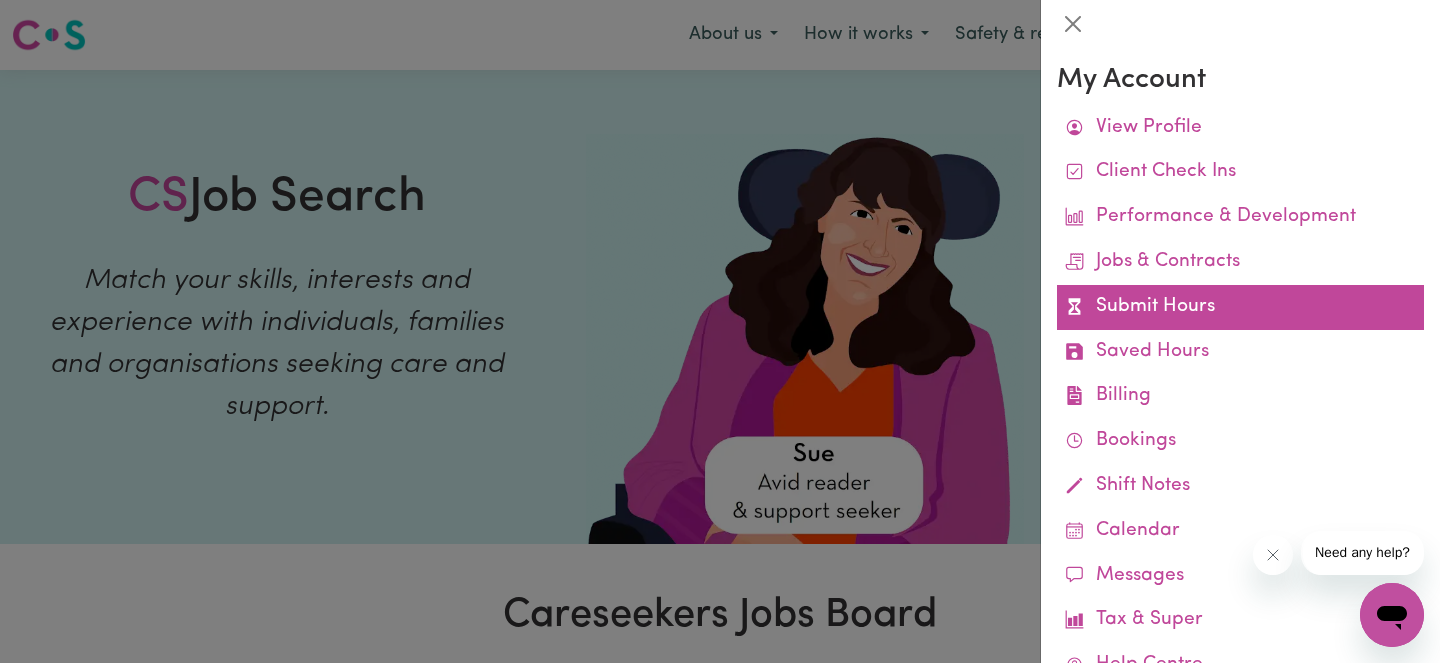 click on "Submit Hours" at bounding box center [1240, 307] 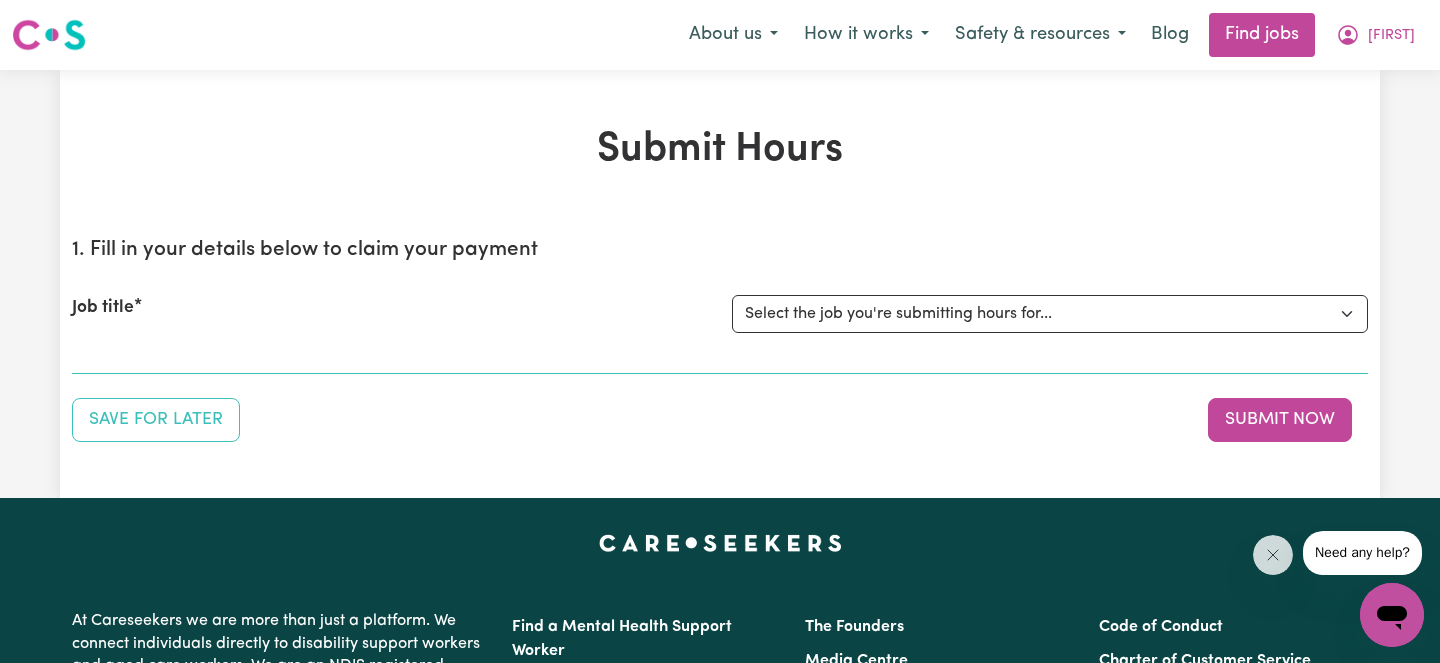 click on "Job title Select the job you're submitting hours for..." at bounding box center [720, 314] 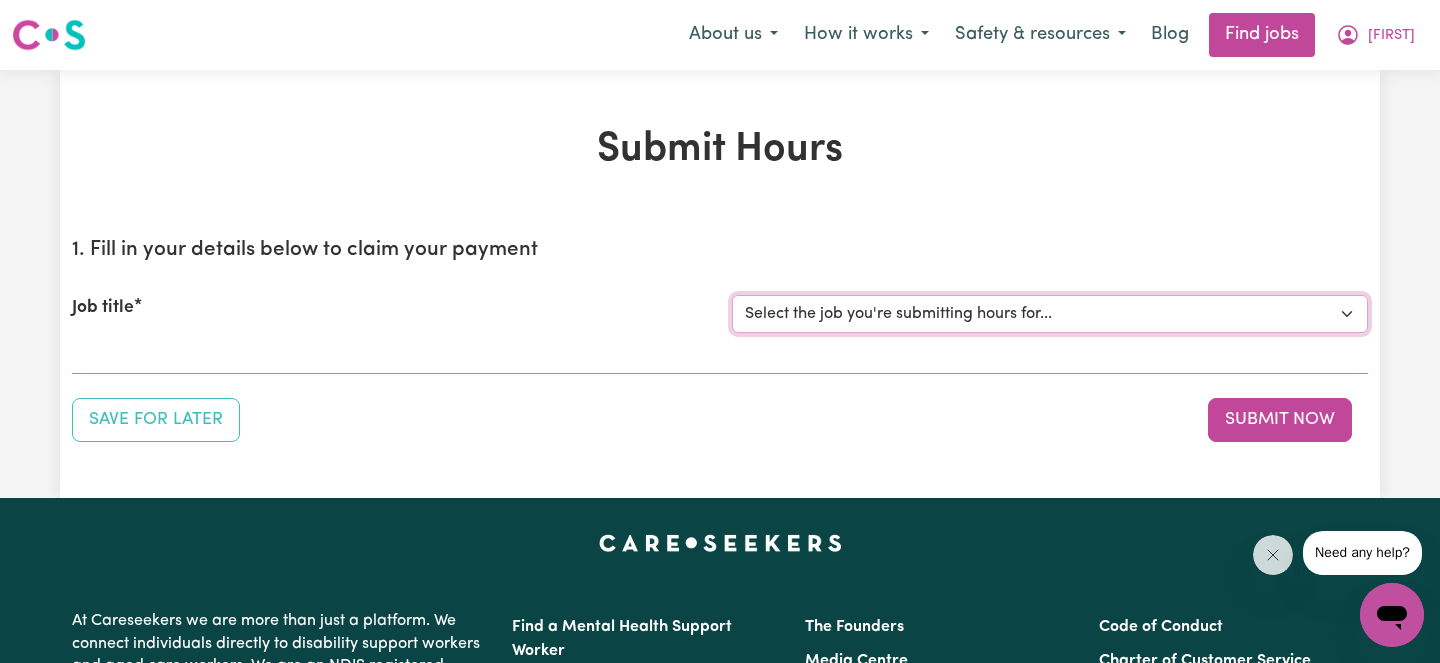 click on "Select the job you're submitting hours for..." at bounding box center (1050, 314) 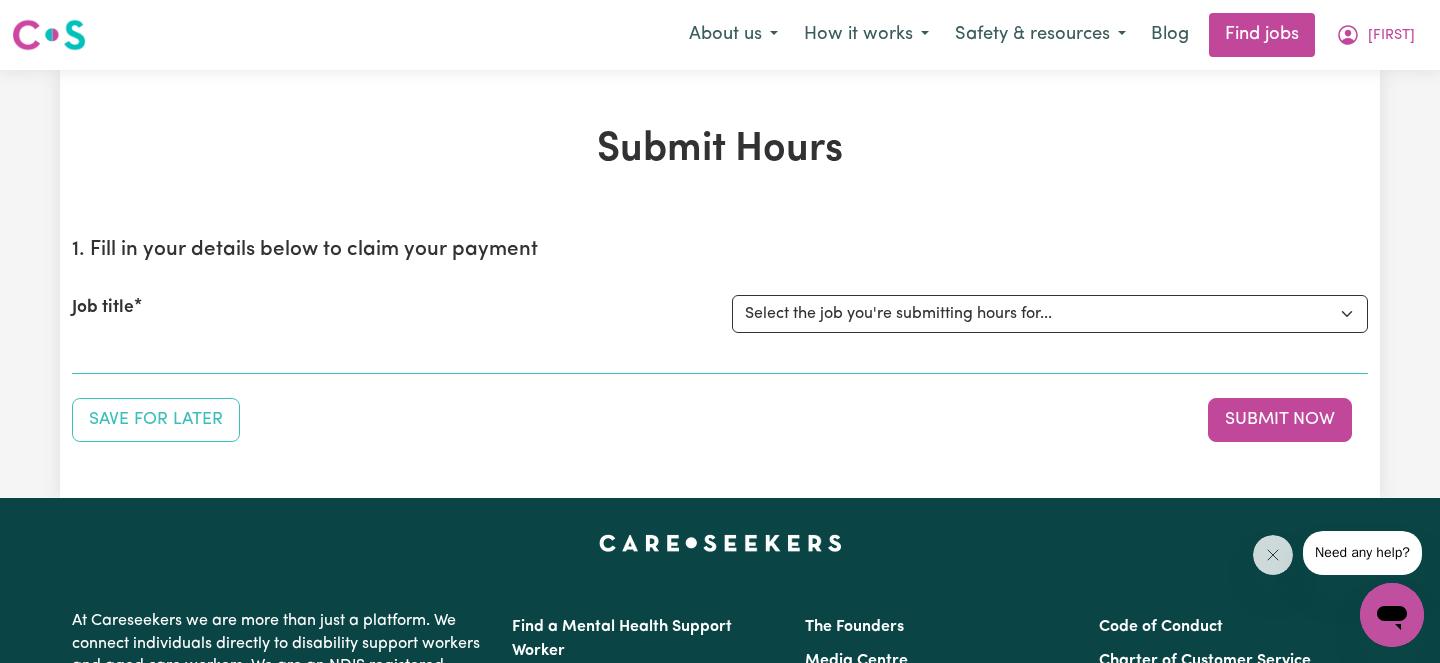 click on "Job title Select the job you're submitting hours for..." at bounding box center (720, 314) 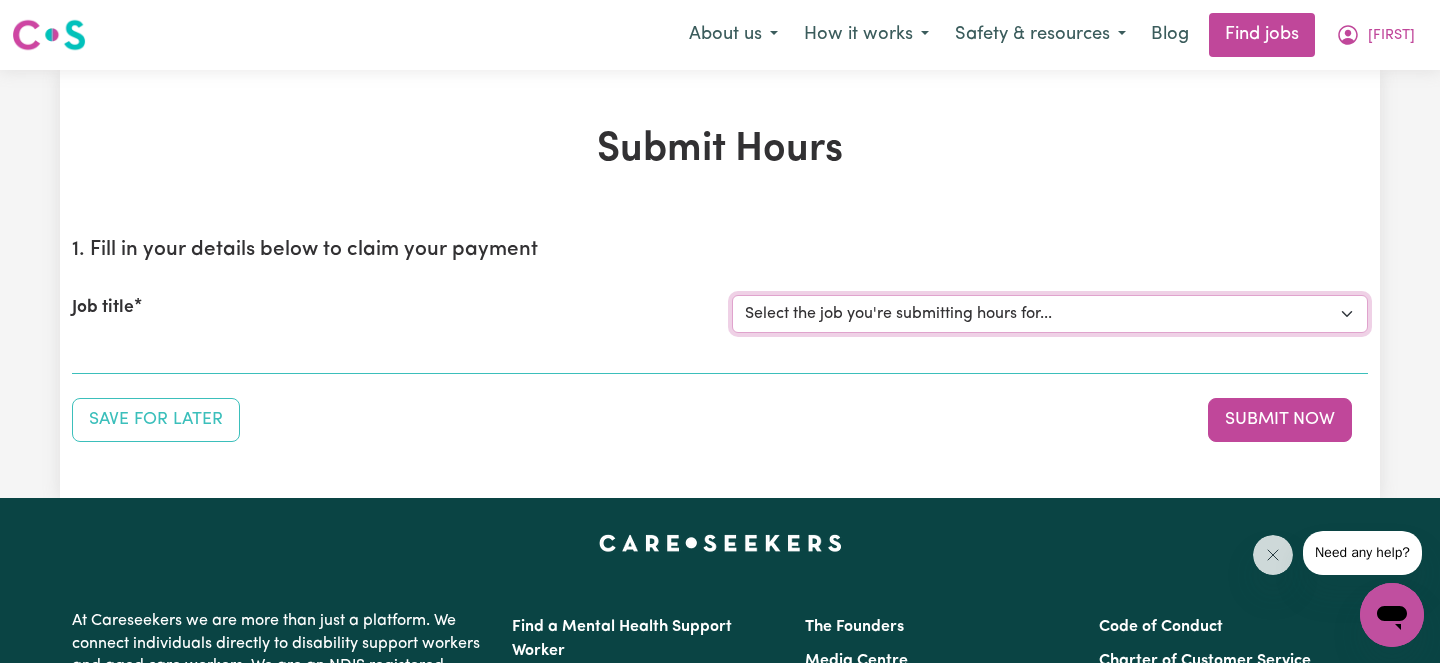 click on "Select the job you're submitting hours for..." at bounding box center (1050, 314) 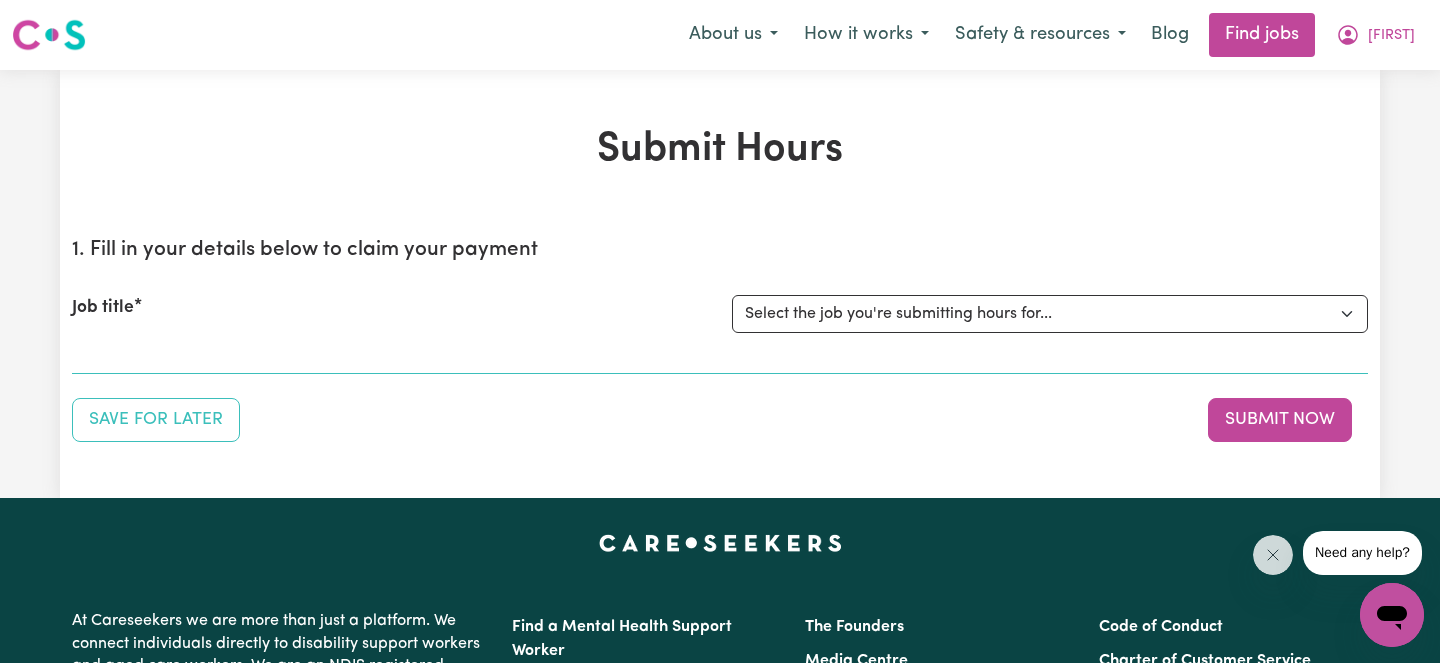 click on "Job title" at bounding box center (103, 308) 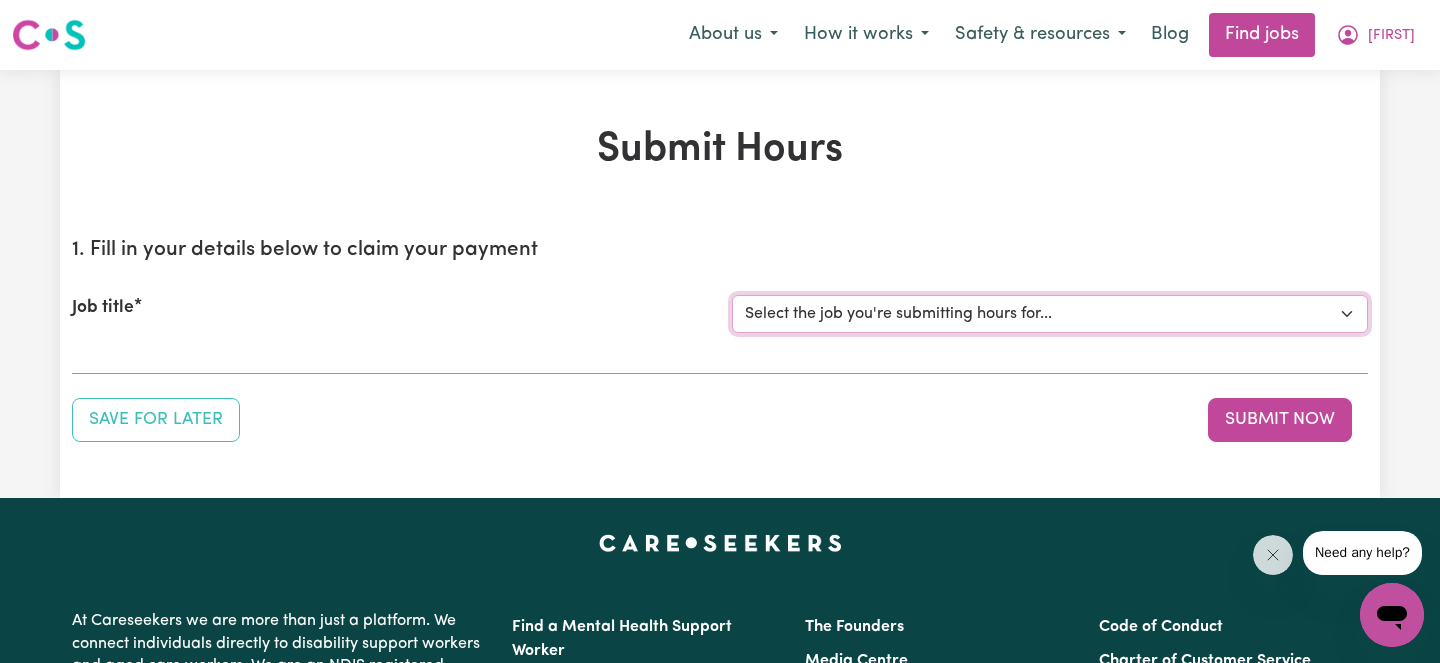 click on "Select the job you're submitting hours for..." at bounding box center (1050, 314) 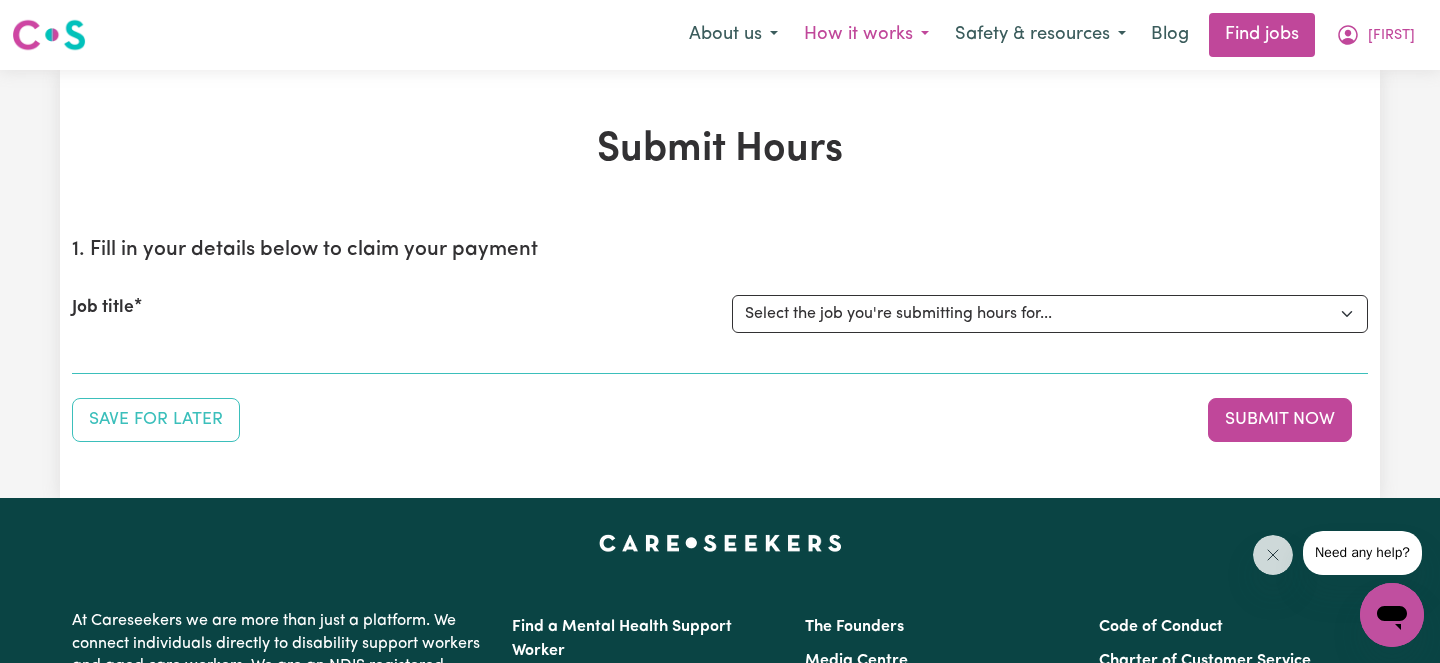 click on "How it works" at bounding box center [866, 35] 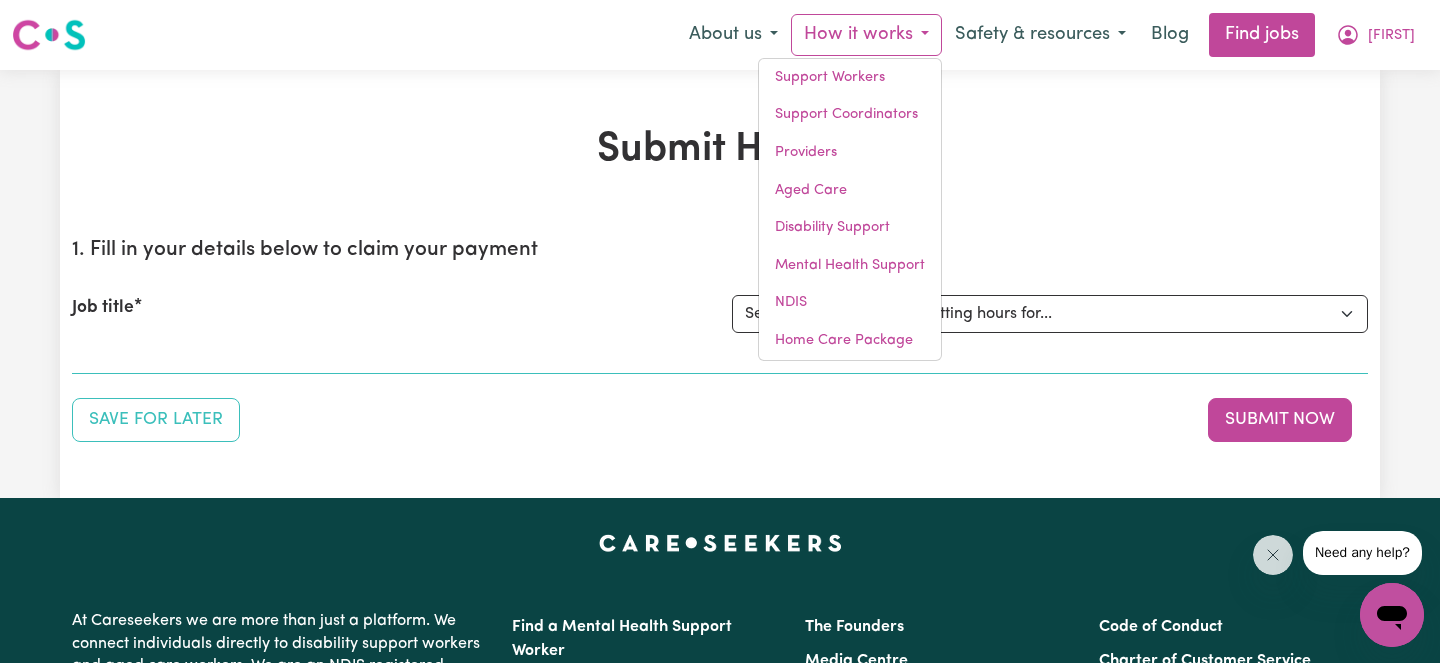 click on "How it works" at bounding box center (866, 35) 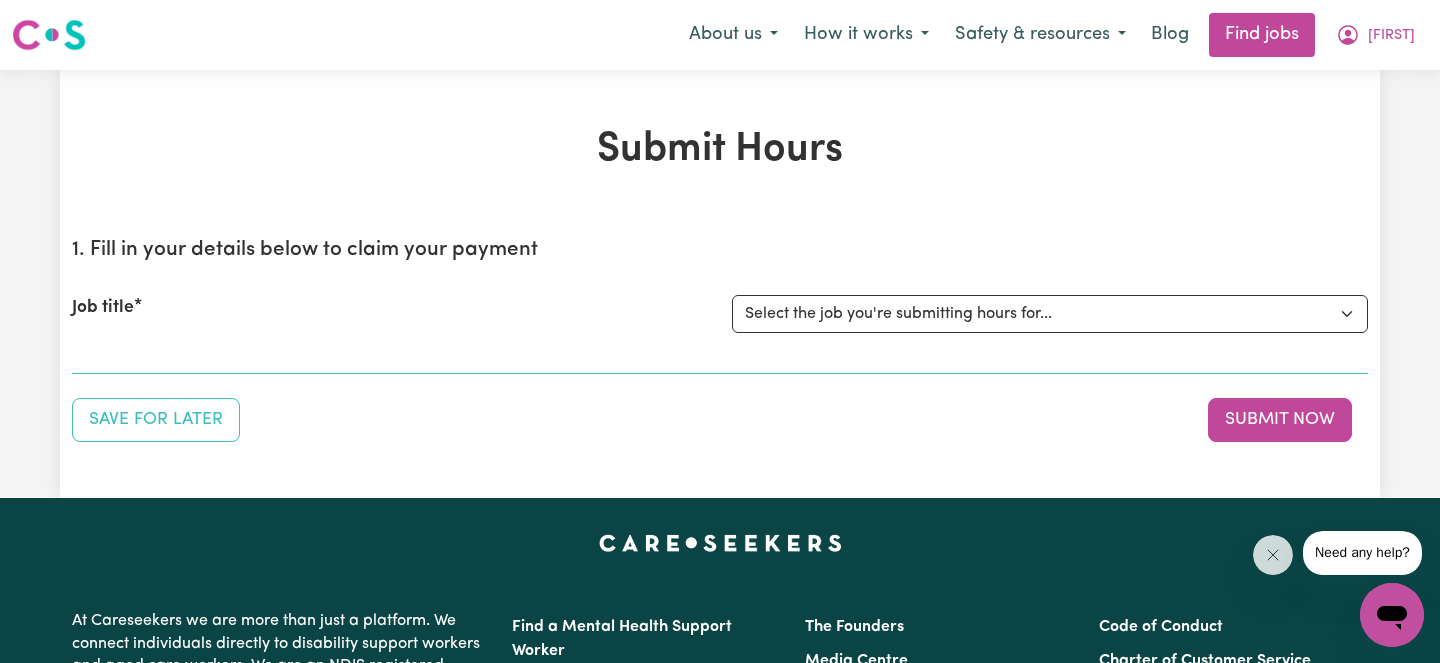 click on "1. Fill in your details below to claim your payment Job title Select the job you're submitting hours for... Save for Later Submit Now" at bounding box center (720, 332) 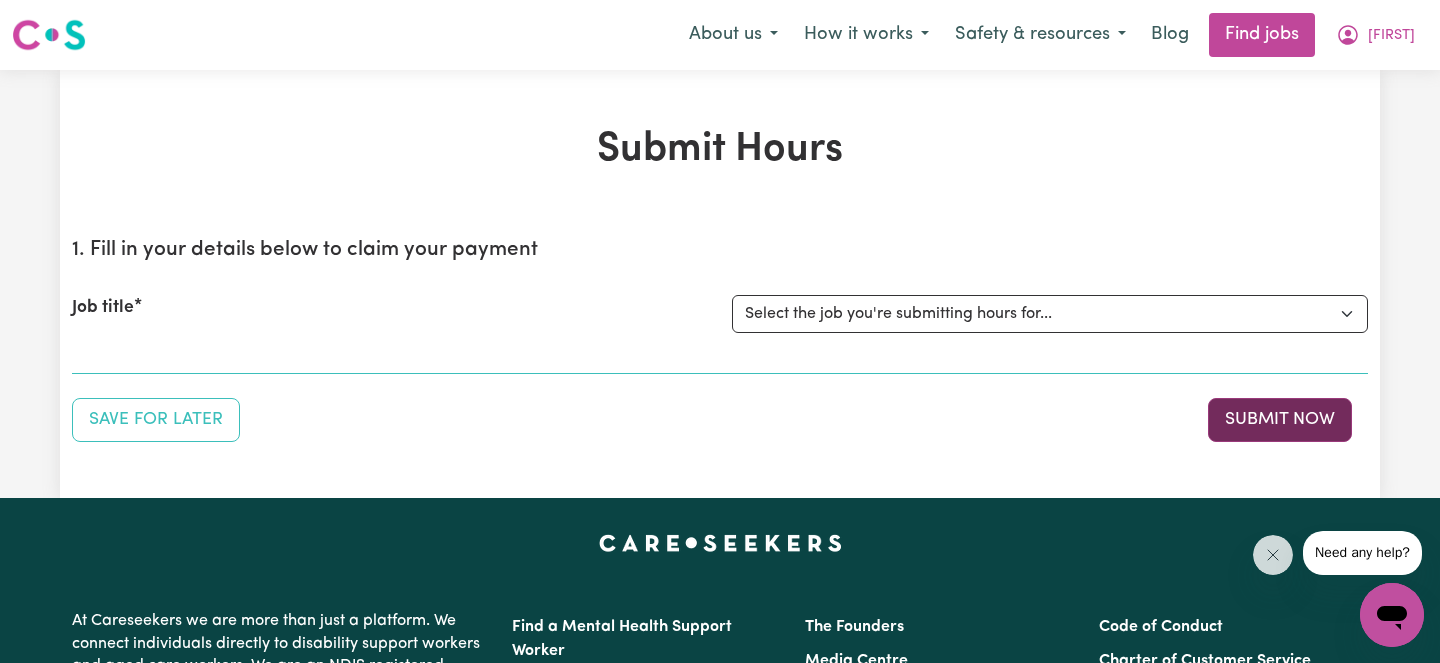 click on "Submit Now" at bounding box center (1280, 420) 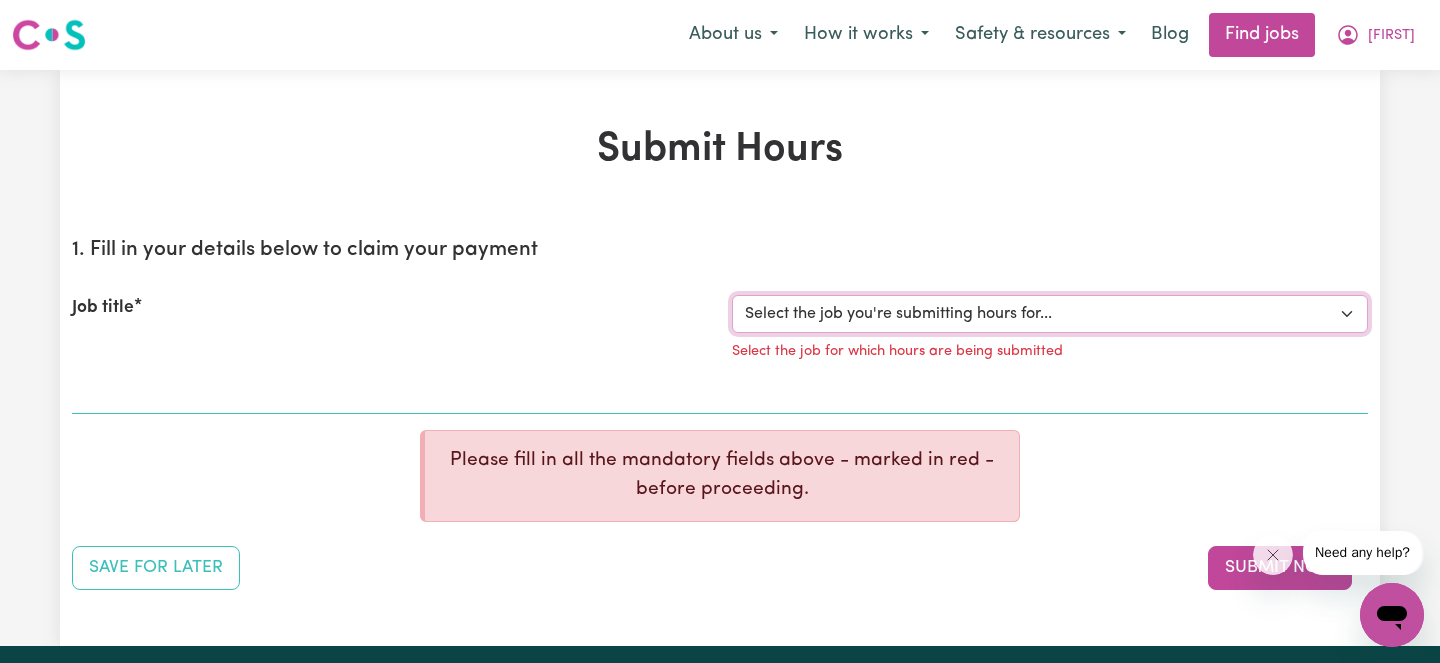 click on "Select the job you're submitting hours for..." at bounding box center (1050, 314) 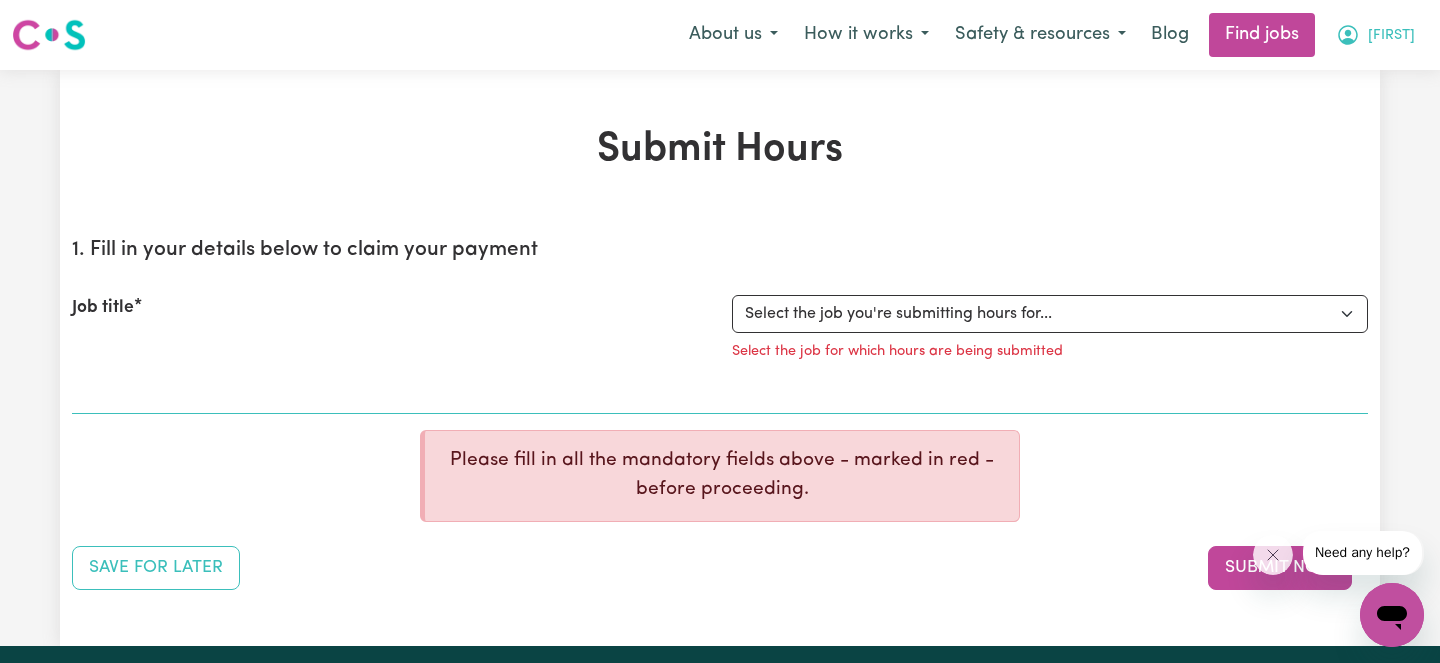 click on "[FIRST]" at bounding box center (1391, 36) 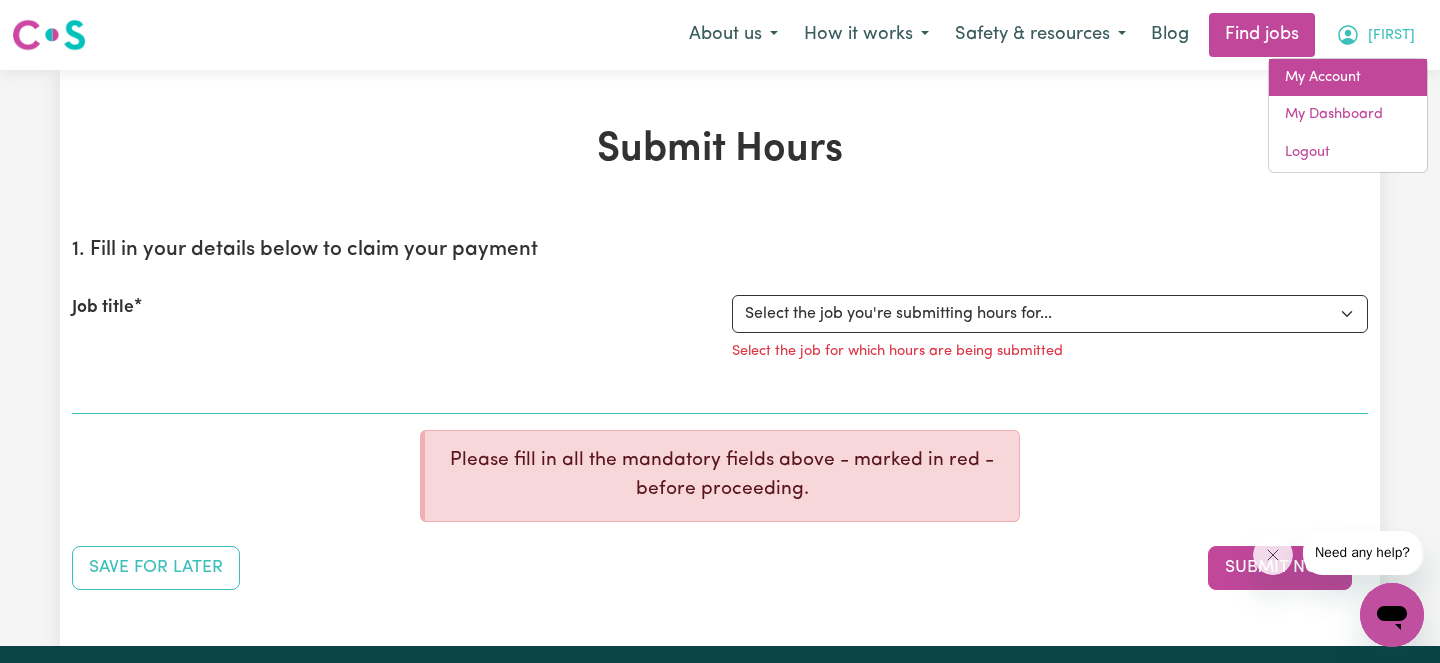 click on "My Account" at bounding box center [1348, 78] 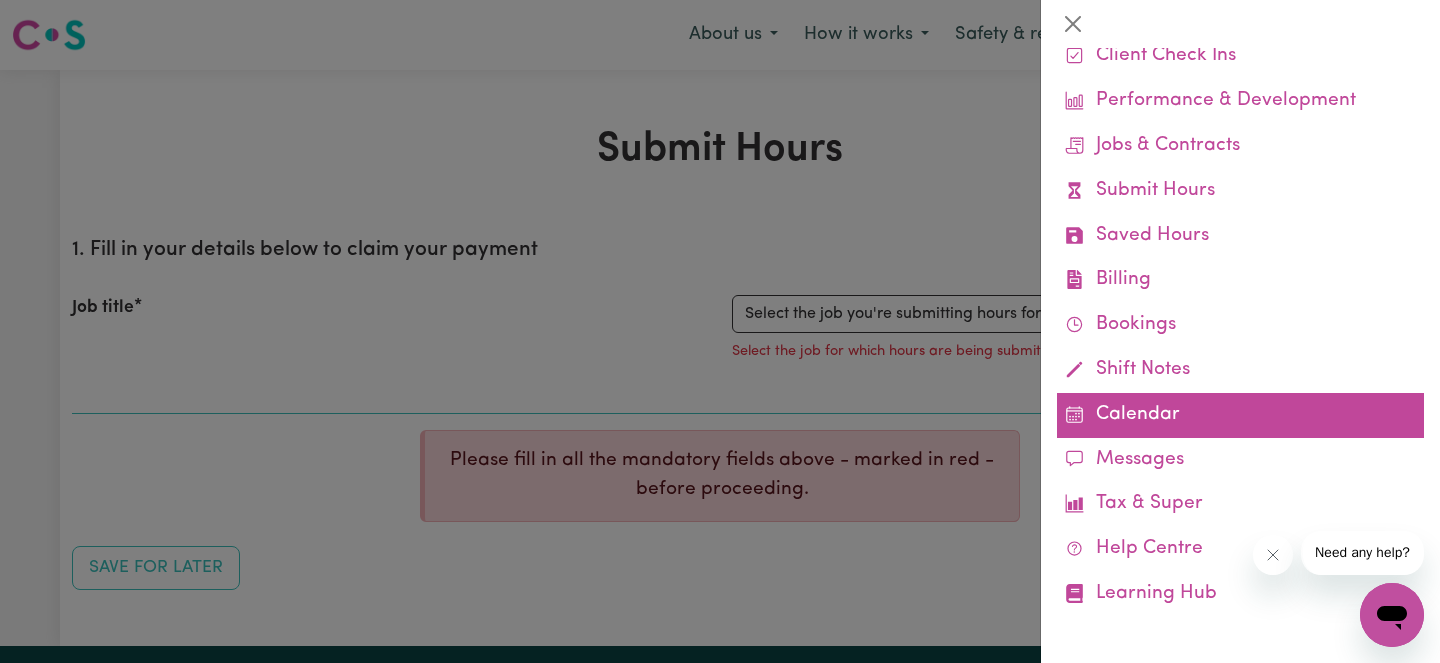 scroll, scrollTop: 118, scrollLeft: 0, axis: vertical 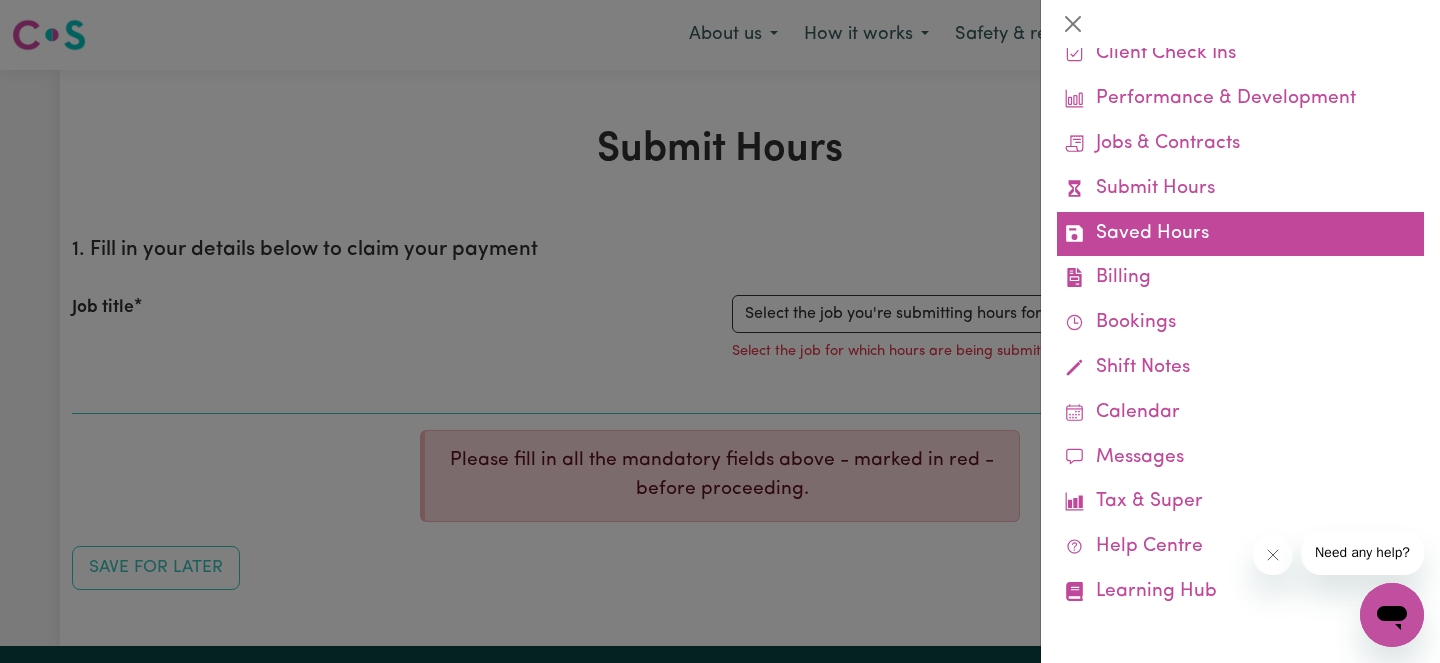 click on "Saved Hours" at bounding box center (1240, 234) 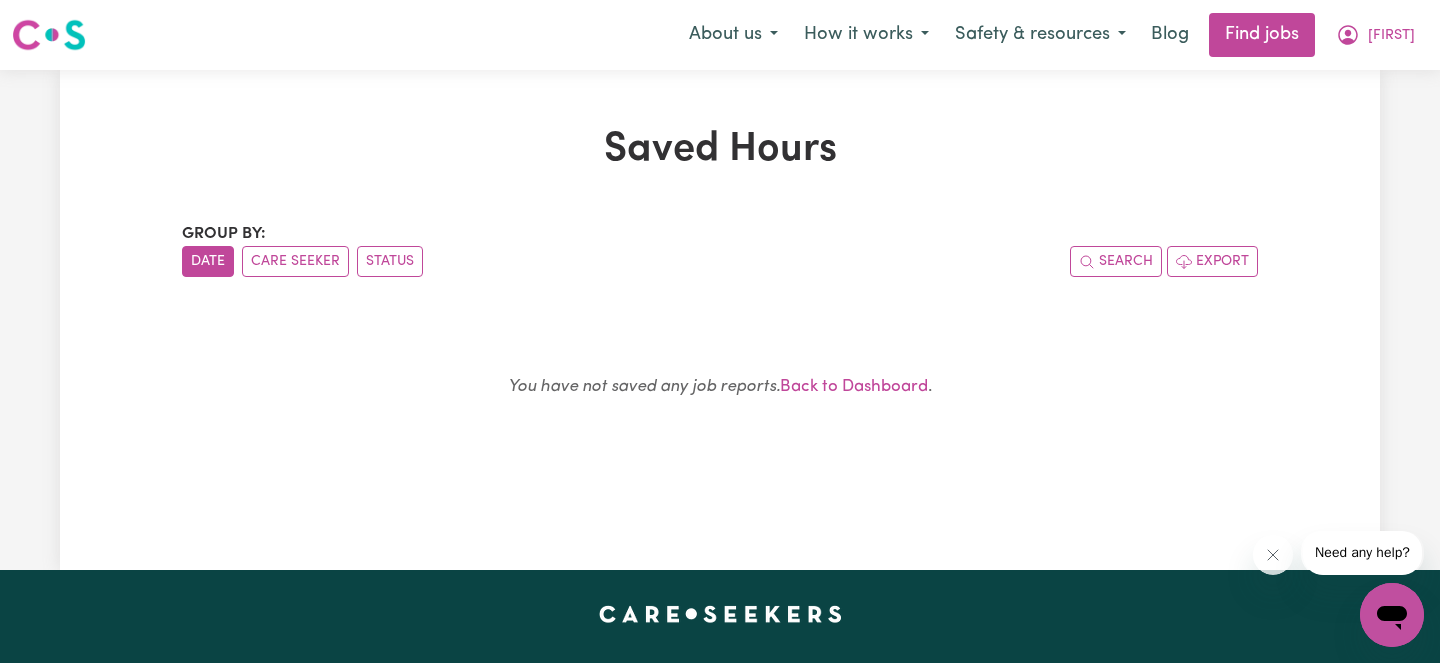 click on "You have not saved any job reports.  Back to Dashboard ." at bounding box center (720, 387) 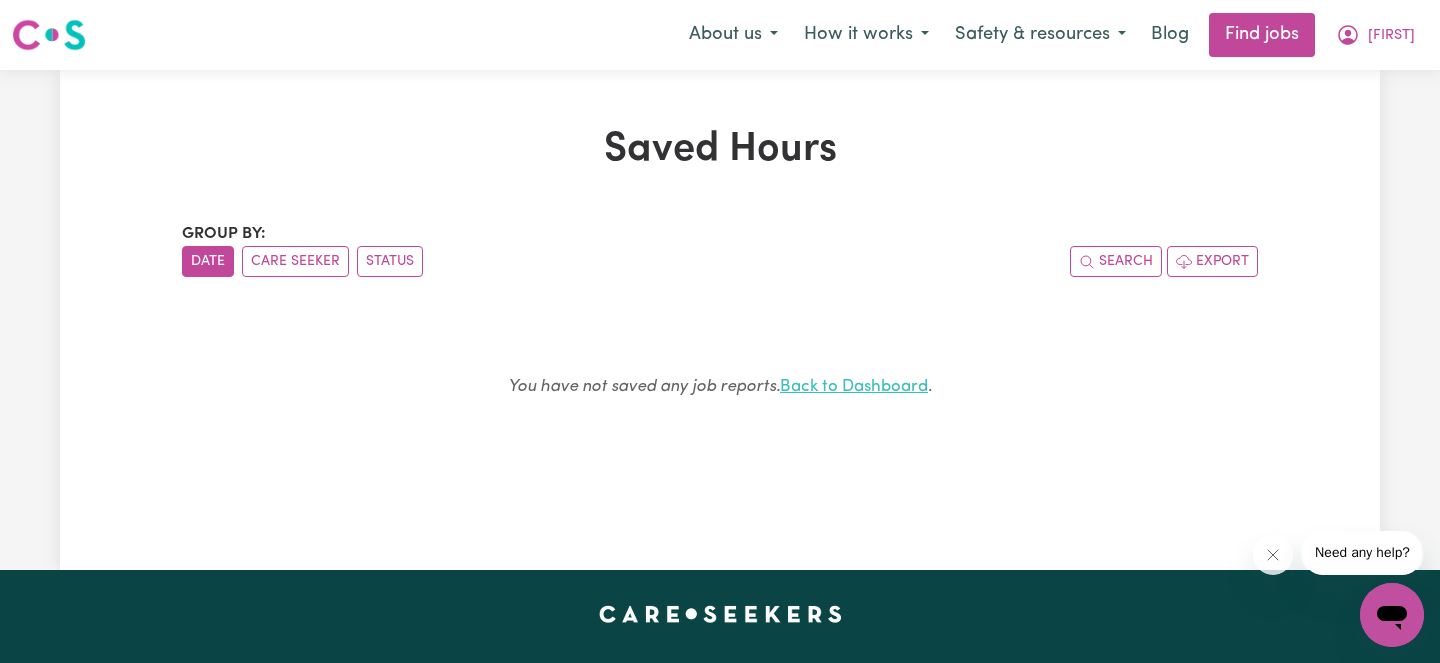 click on "Back to Dashboard" at bounding box center [854, 386] 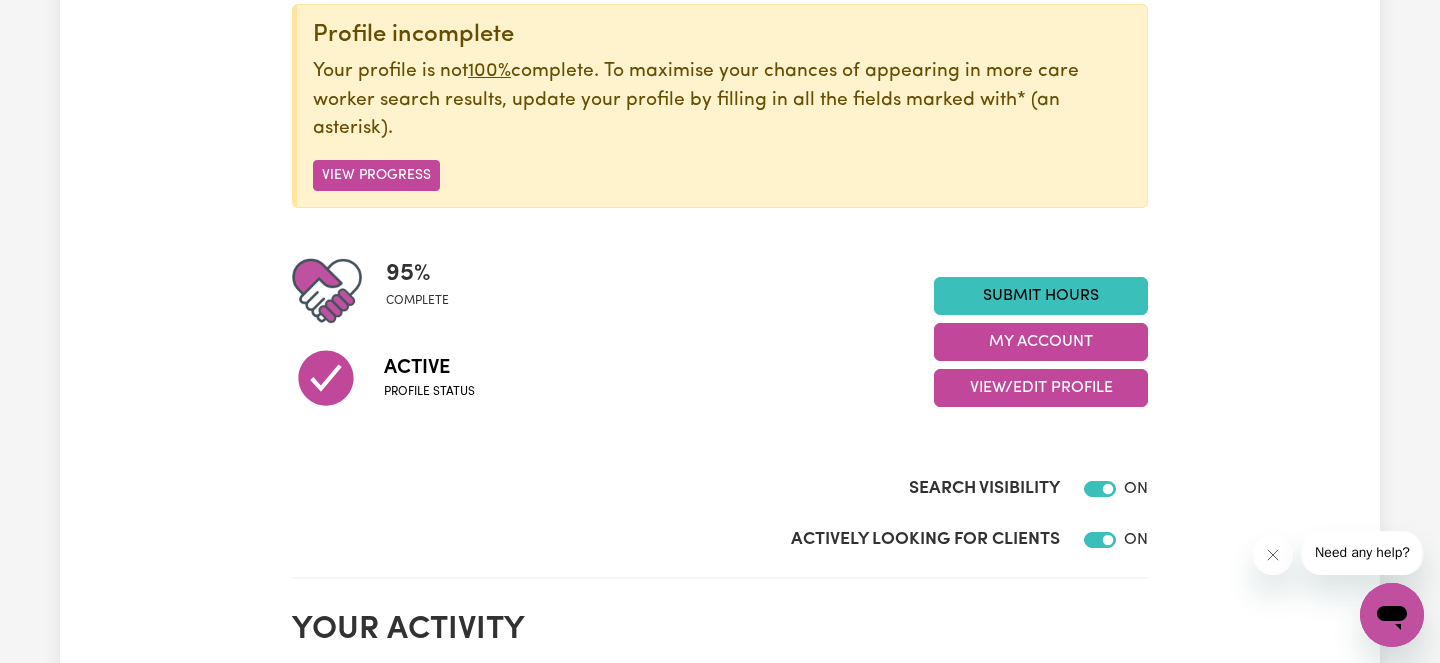 scroll, scrollTop: 257, scrollLeft: 0, axis: vertical 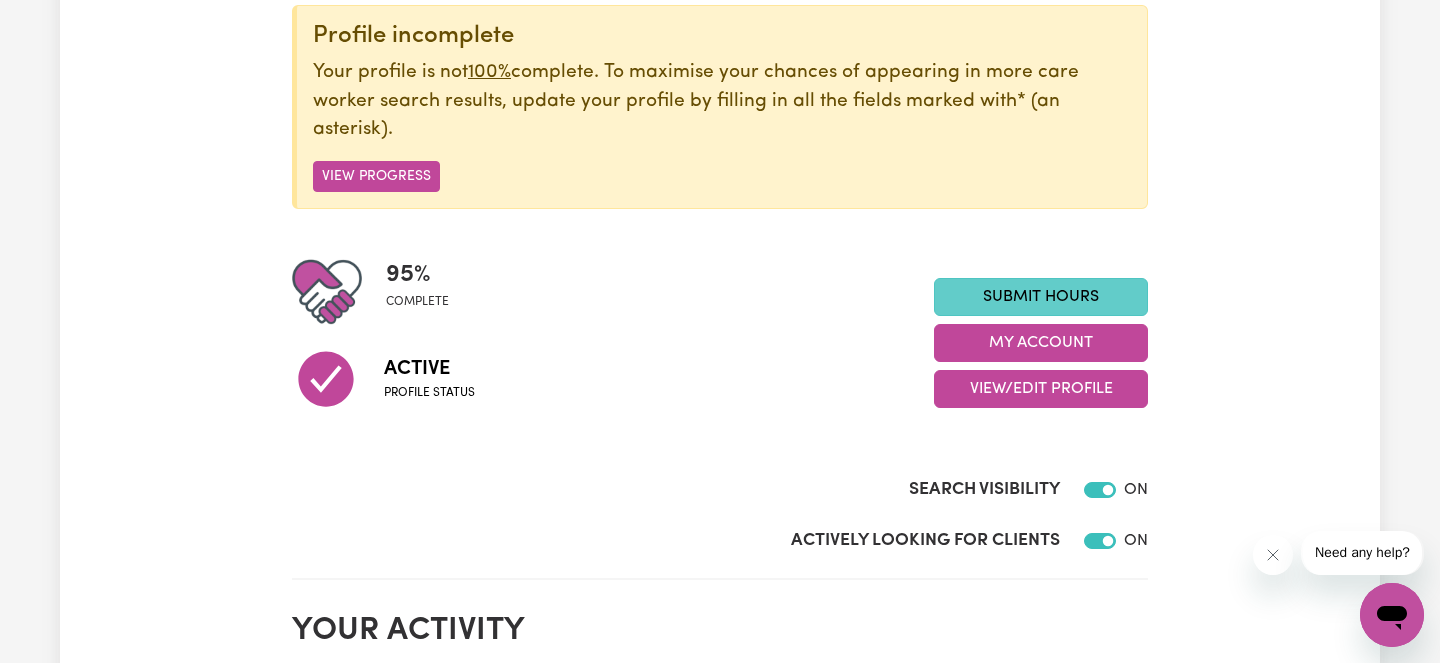 click on "Submit Hours" at bounding box center (1041, 297) 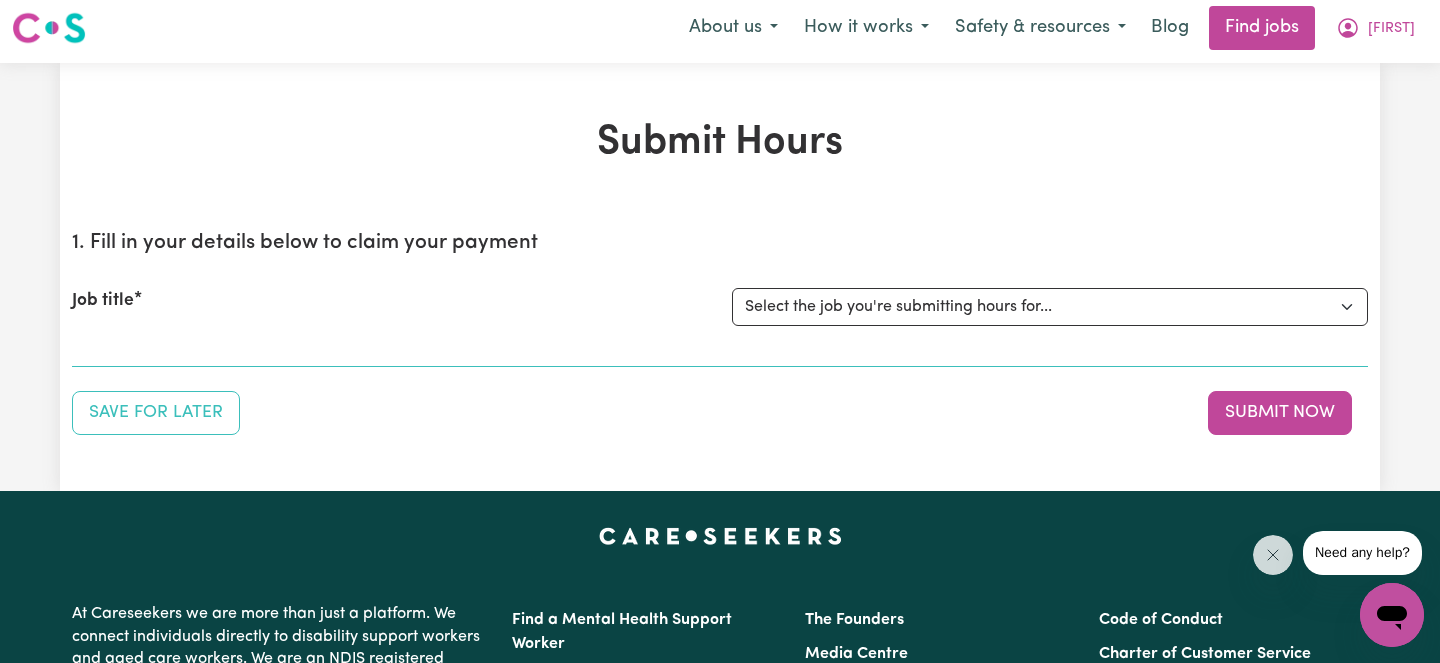 scroll, scrollTop: 0, scrollLeft: 0, axis: both 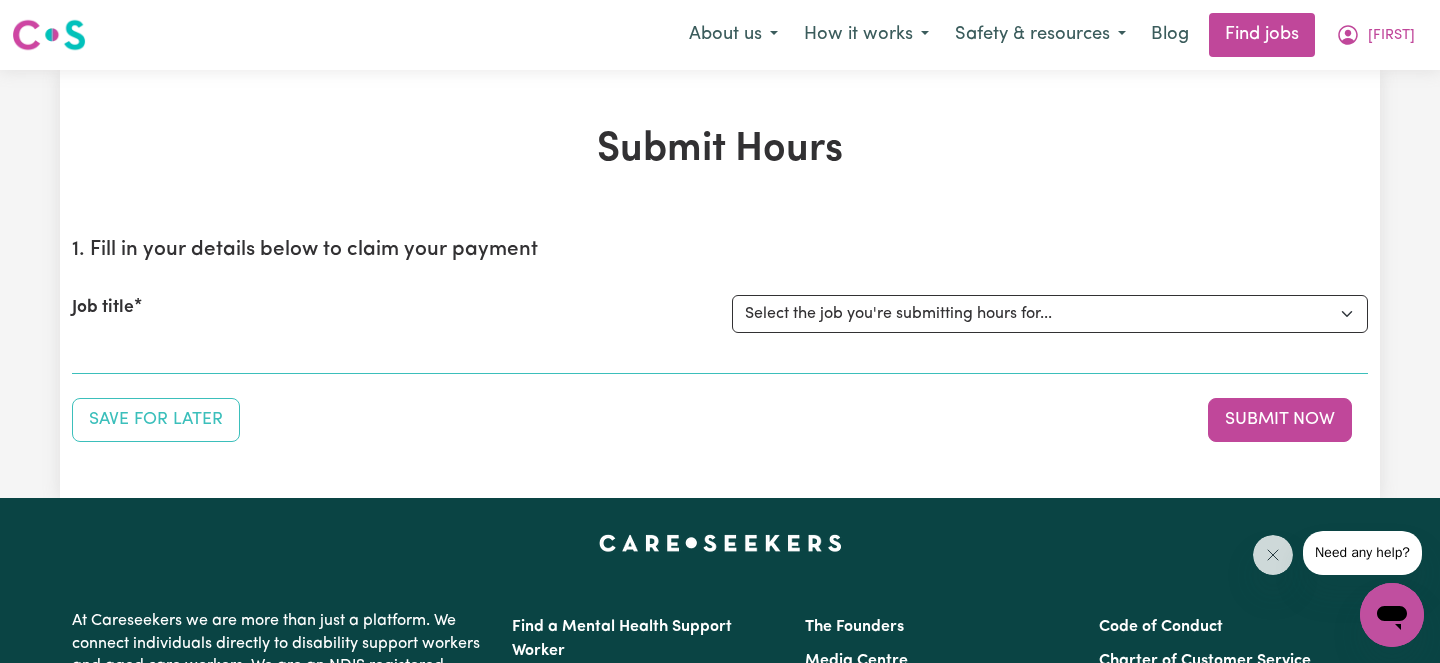 click on "Job title" at bounding box center (103, 308) 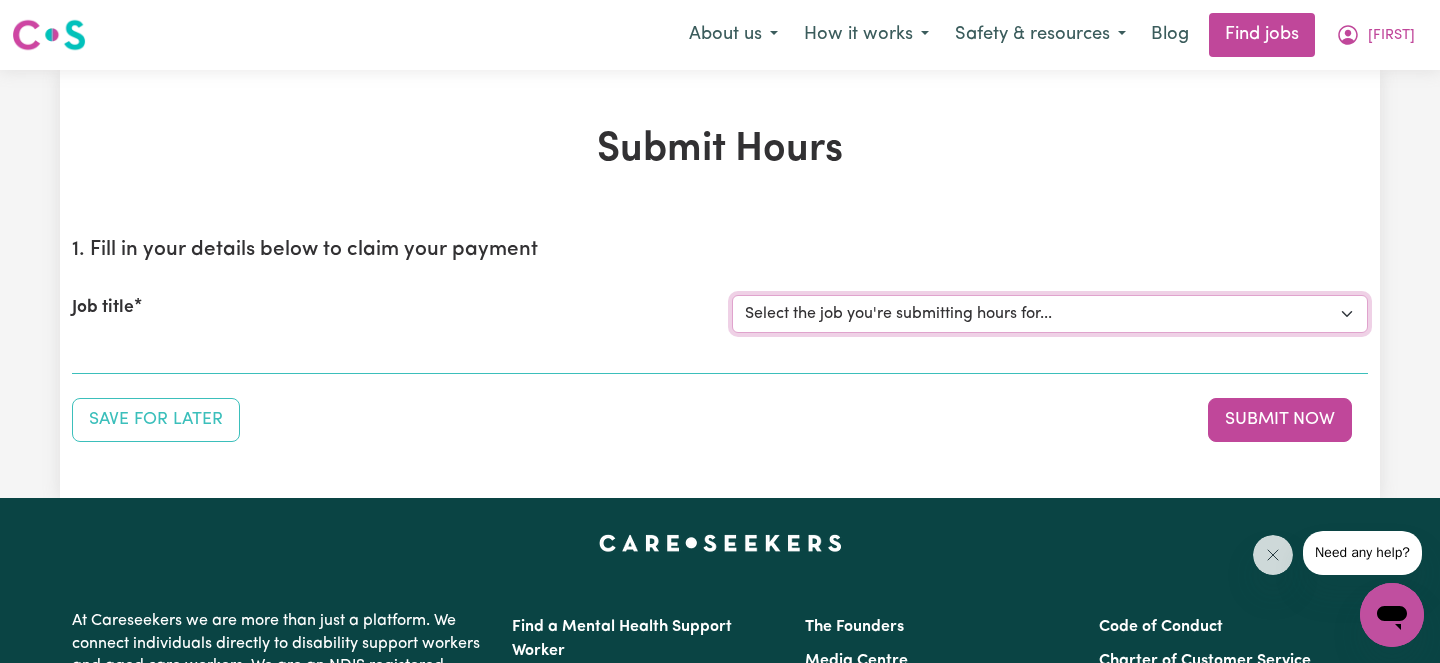 click on "Select the job you're submitting hours for..." at bounding box center (1050, 314) 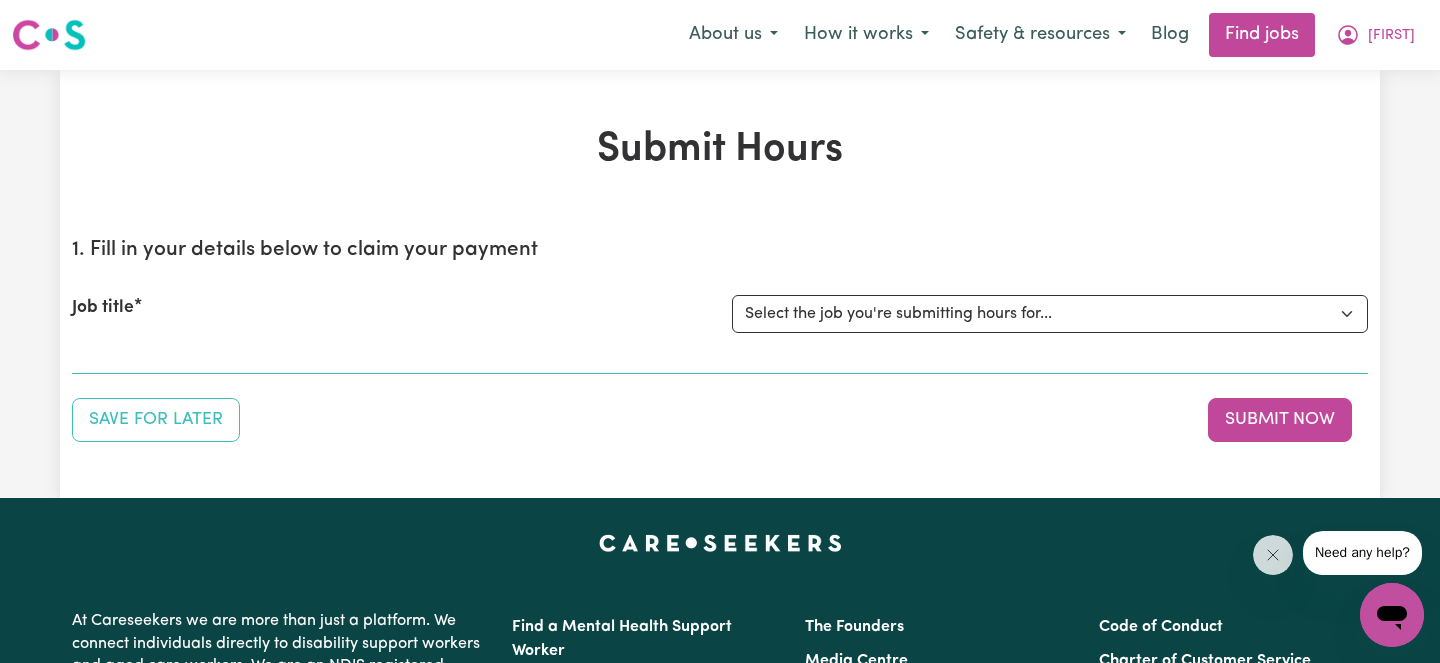 click on "1. Fill in your details below to claim your payment Job title Select the job you're submitting hours for..." at bounding box center [720, 298] 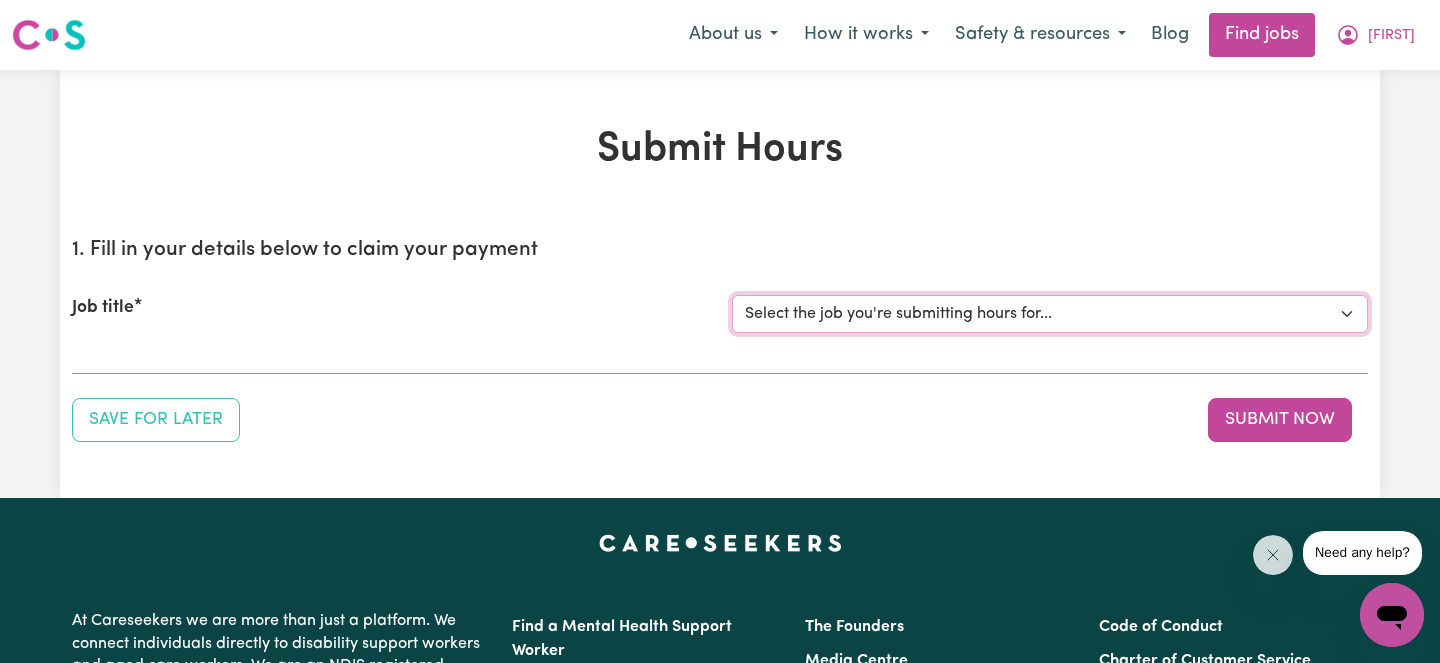 click on "Select the job you're submitting hours for..." at bounding box center [1050, 314] 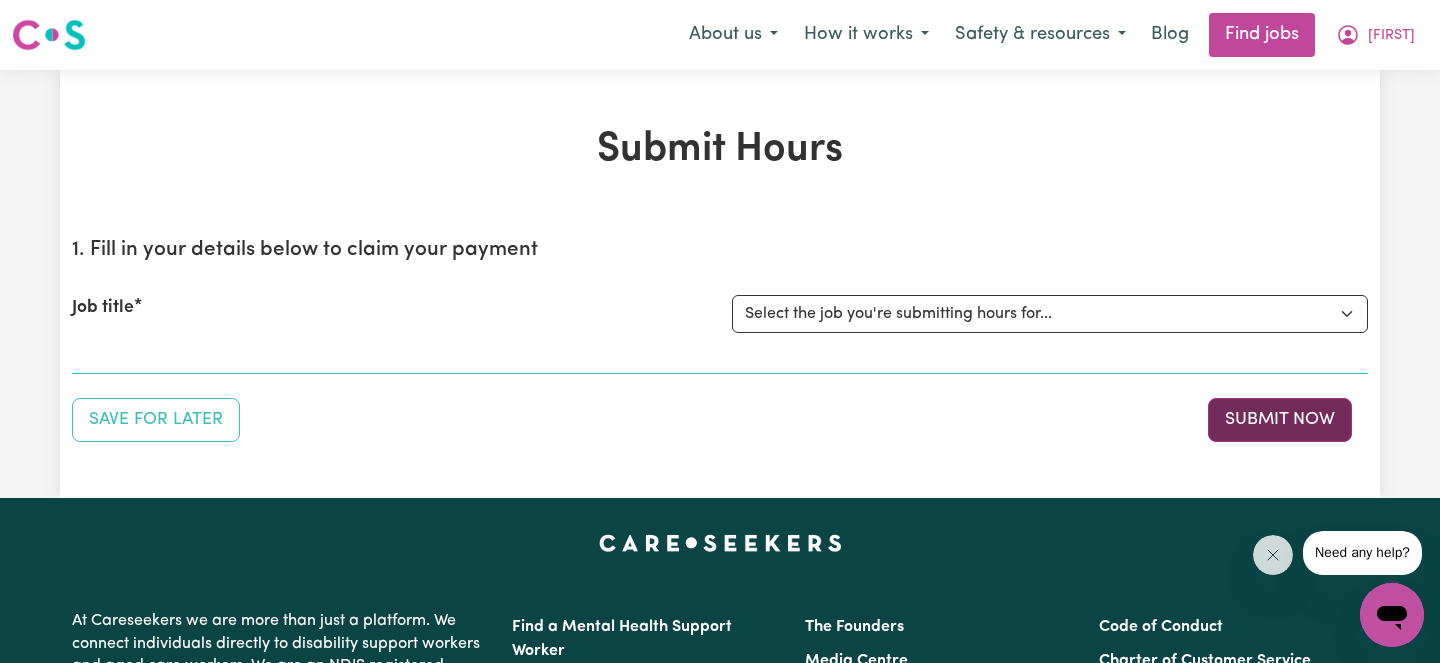 click on "Submit Now" at bounding box center [1280, 420] 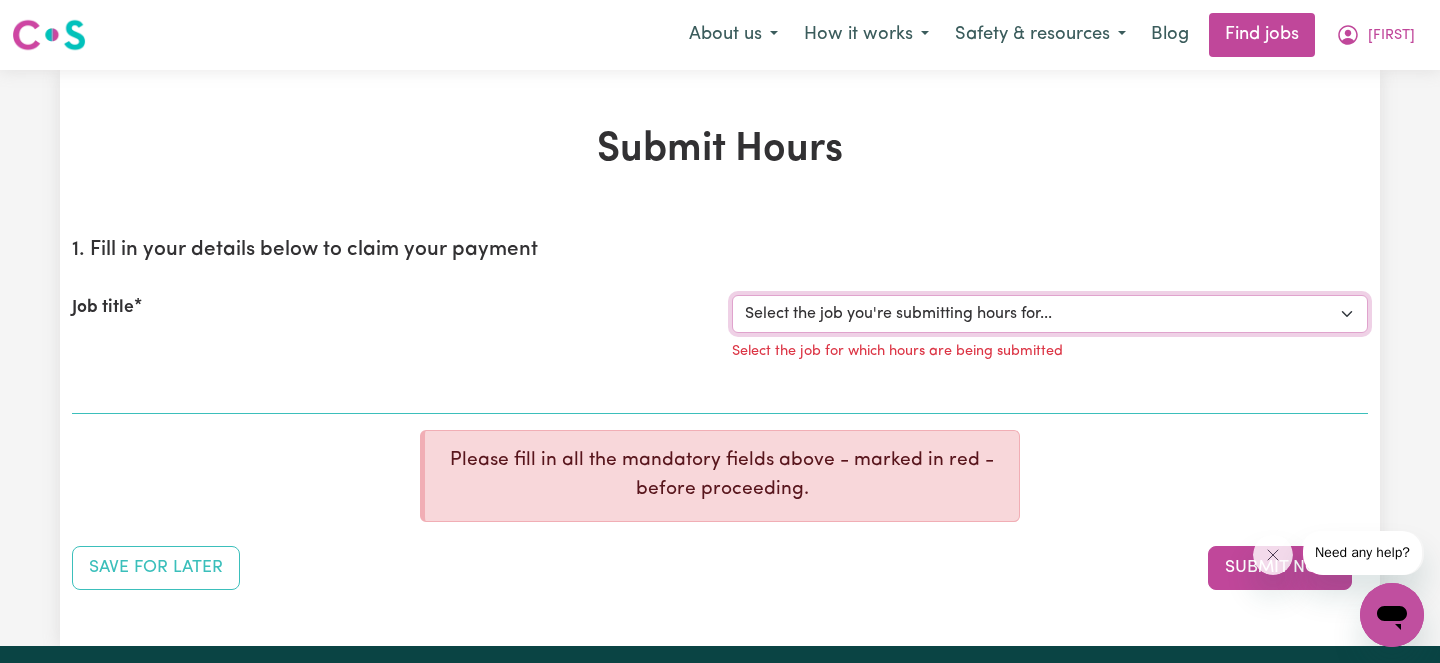 click on "Select the job you're submitting hours for..." at bounding box center (1050, 314) 